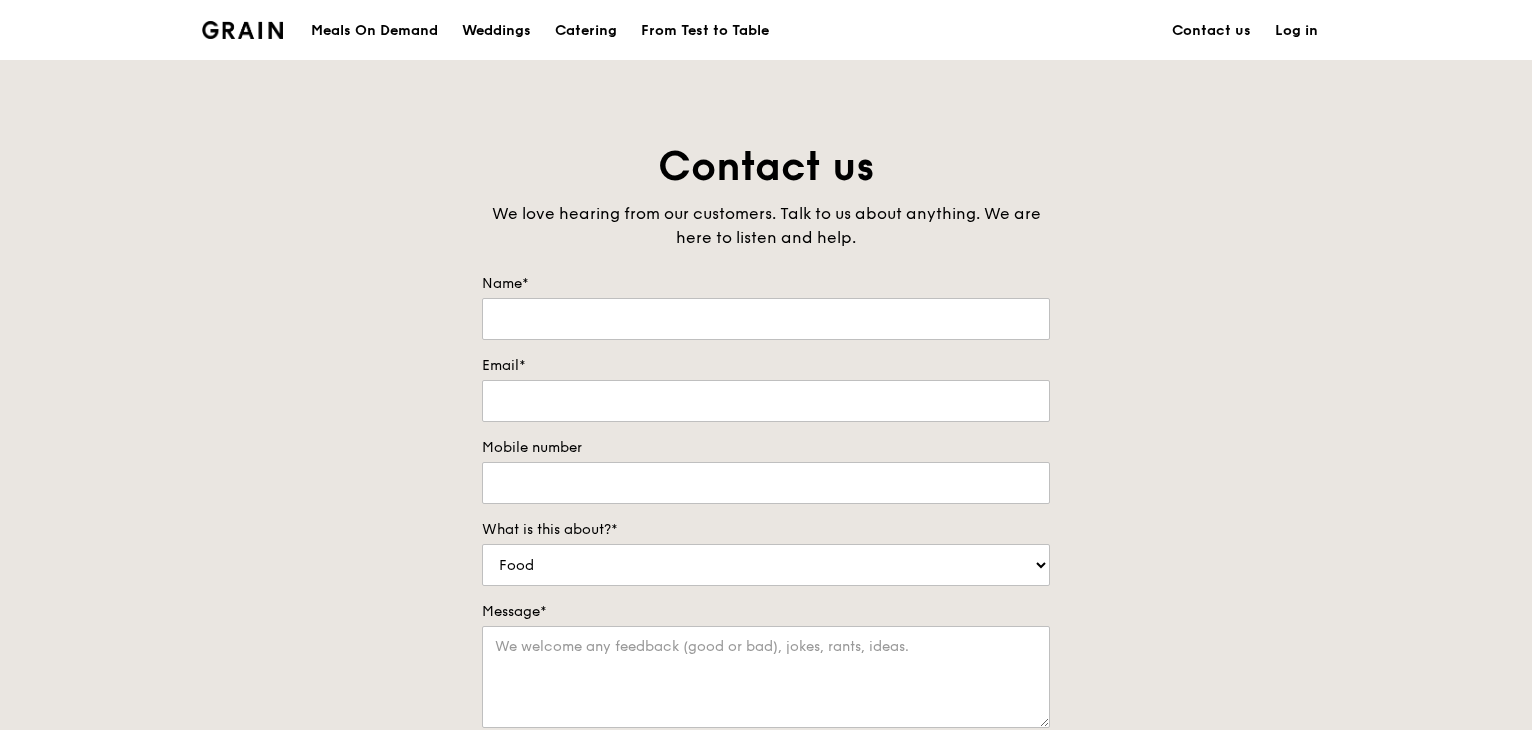 scroll, scrollTop: 0, scrollLeft: 0, axis: both 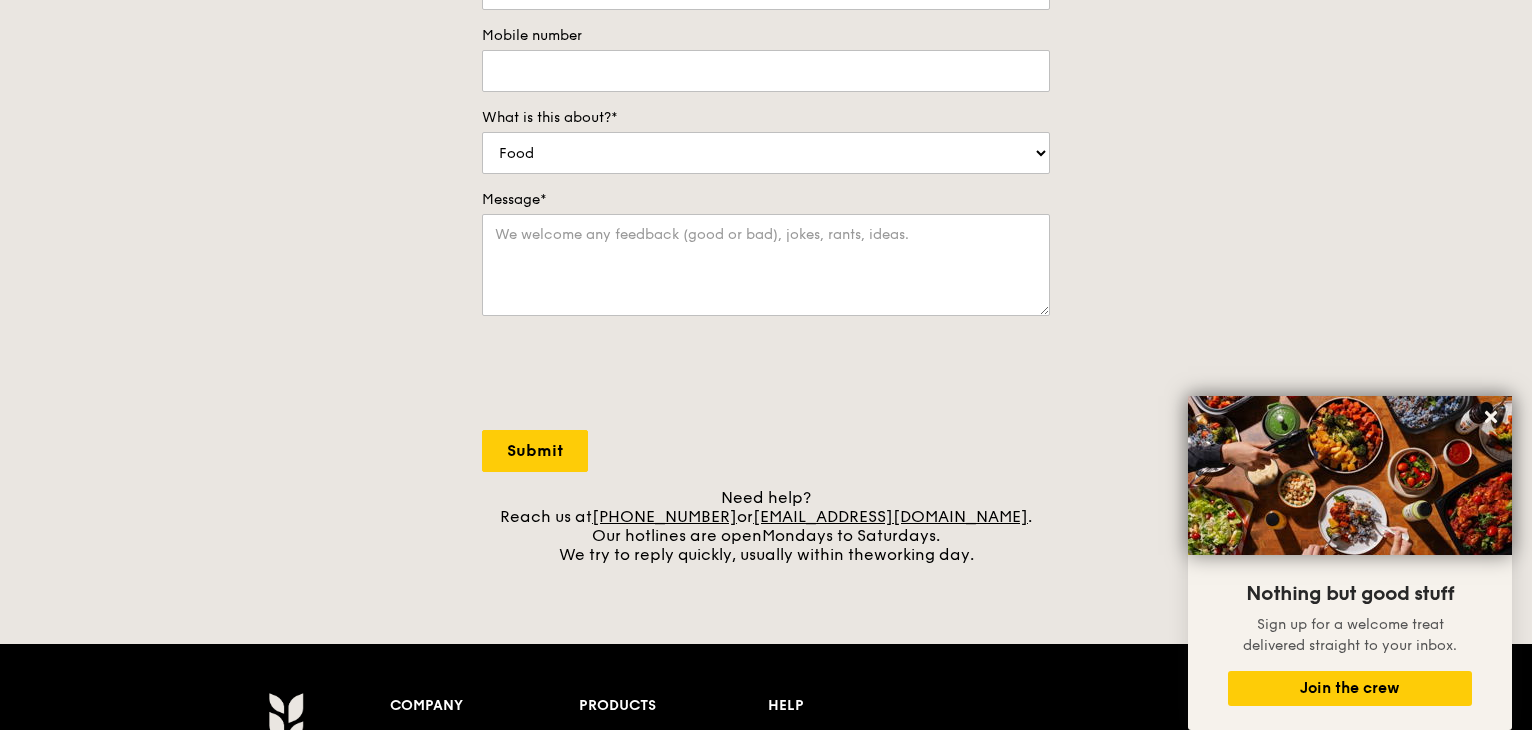 click on "Contact us
We love hearing from our customers. Talk to us about anything. We are here to listen and help.
Name*
Email*
Mobile number
What is this about?*
Food
Service
Billing/Payment
Catering
Others
Message*
Submit Need help? Reach us at  +65 3163 5335  or  concierge@grain.com.sg . Our hotlines are open  Mondays to Saturdays. We try to reply quickly, usually within the  working day." at bounding box center [766, 146] 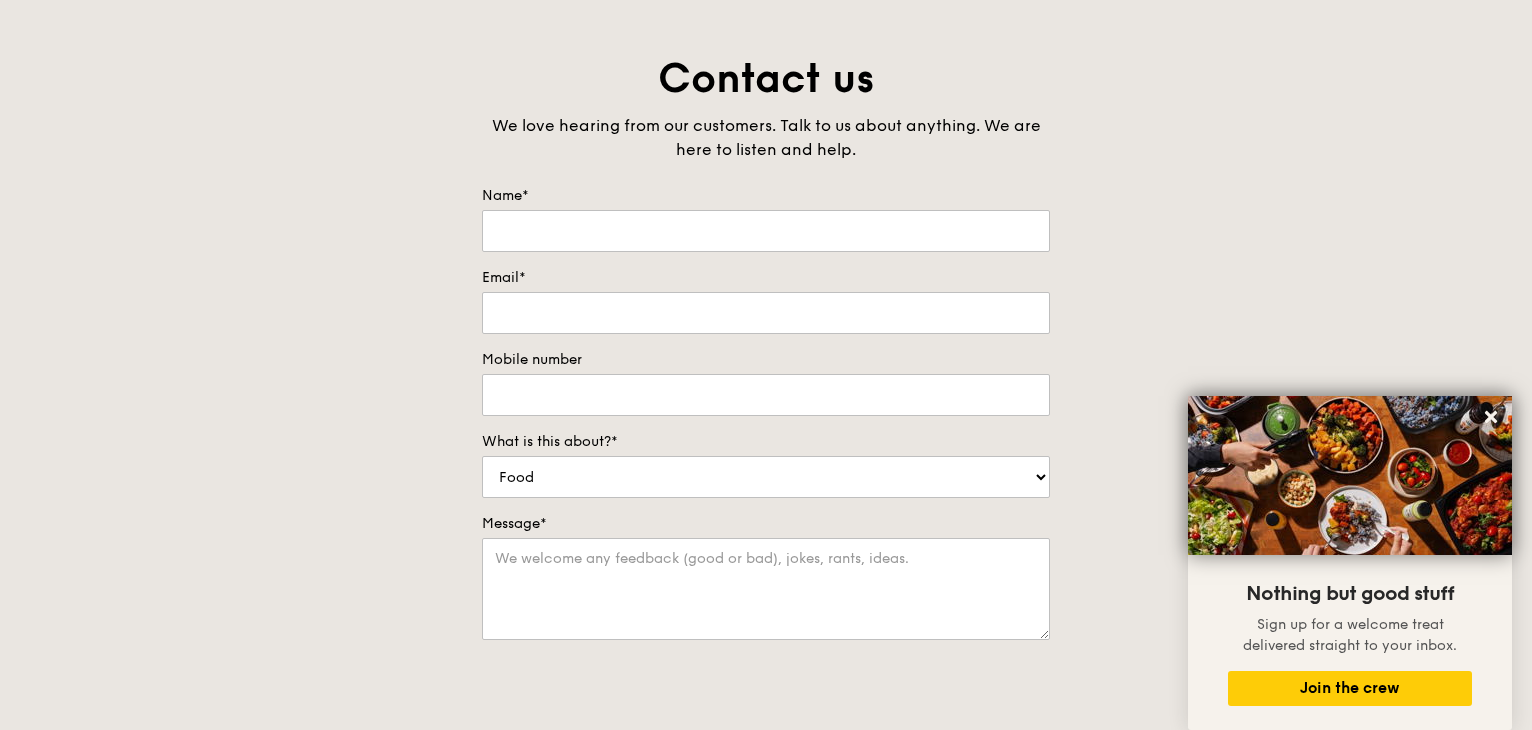 scroll, scrollTop: 0, scrollLeft: 0, axis: both 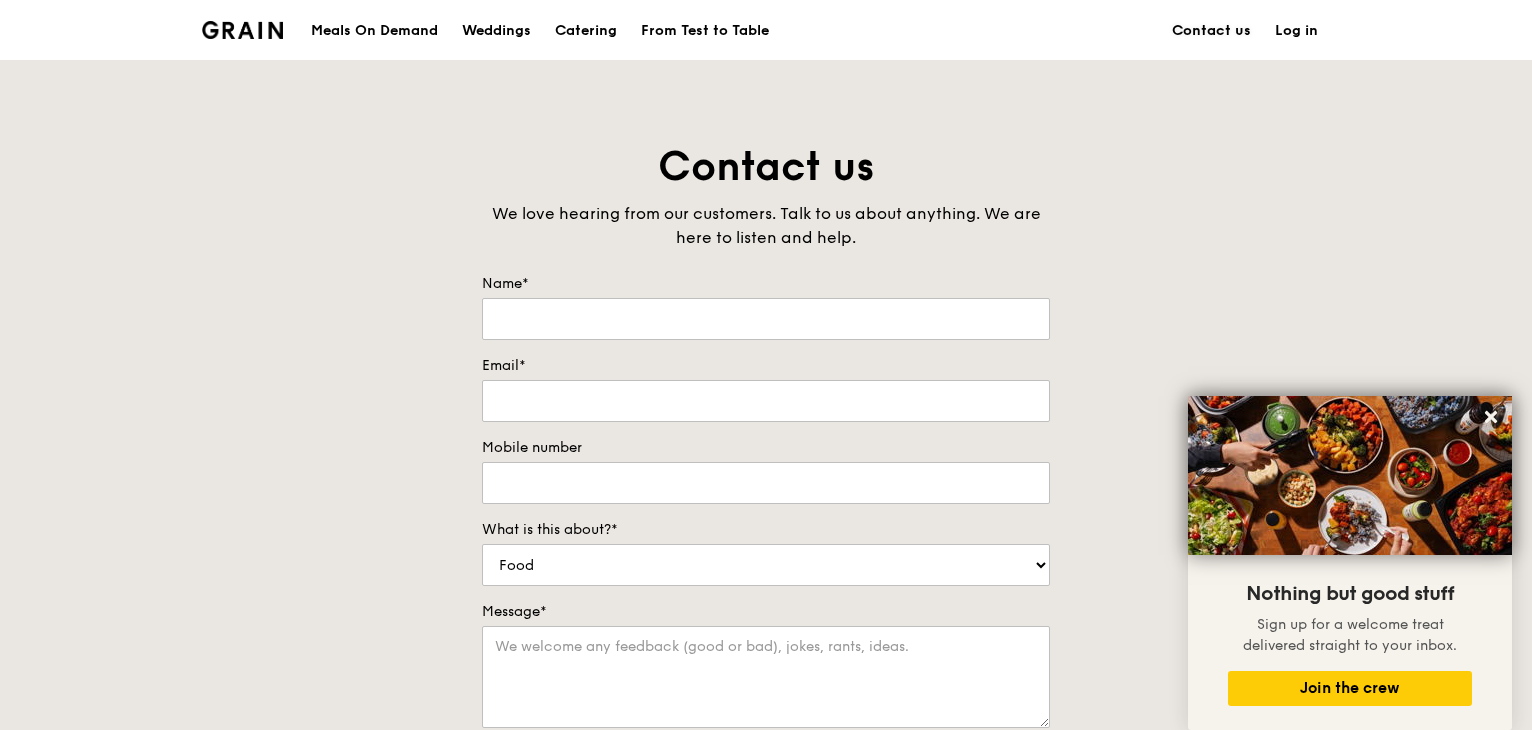 click on "Contact us" at bounding box center [1211, 31] 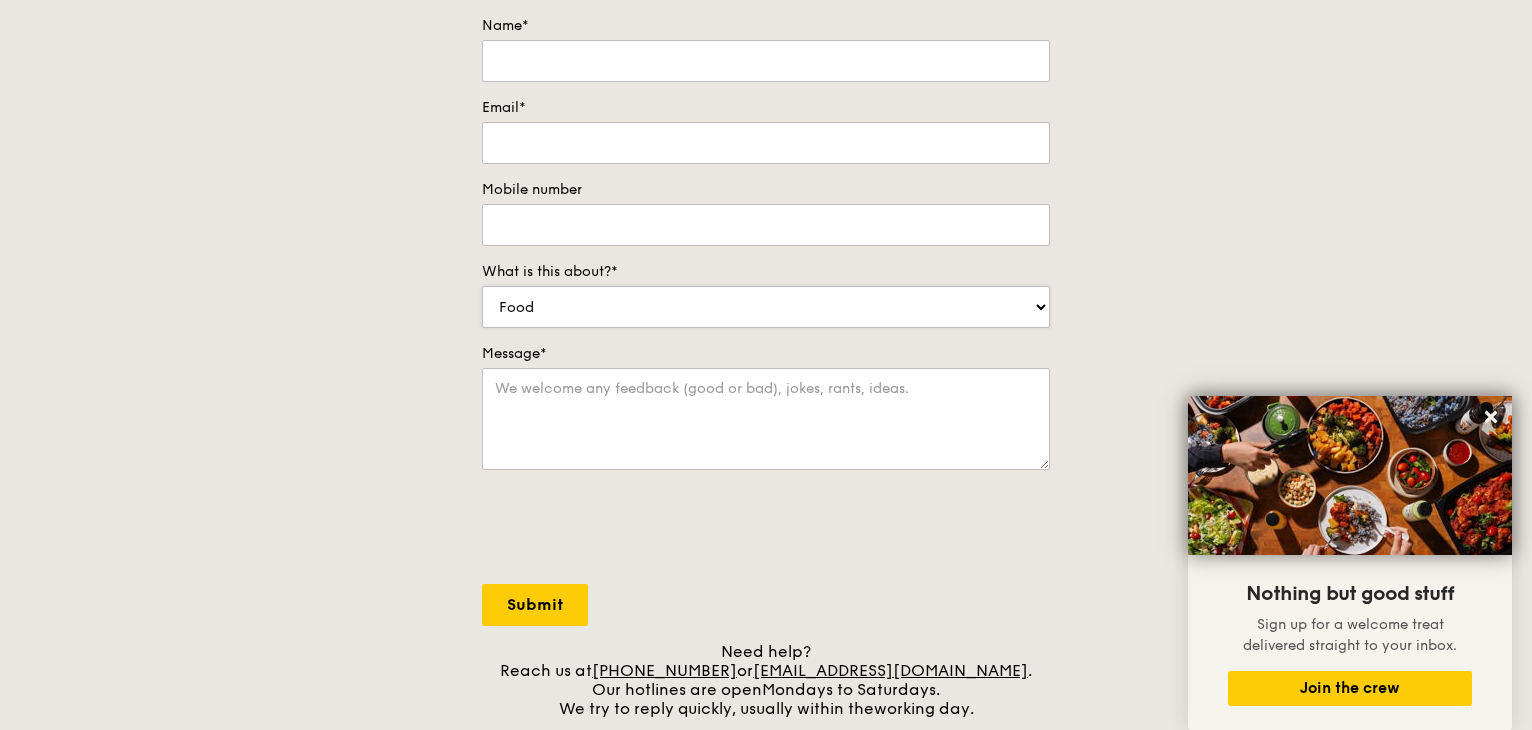 scroll, scrollTop: 260, scrollLeft: 0, axis: vertical 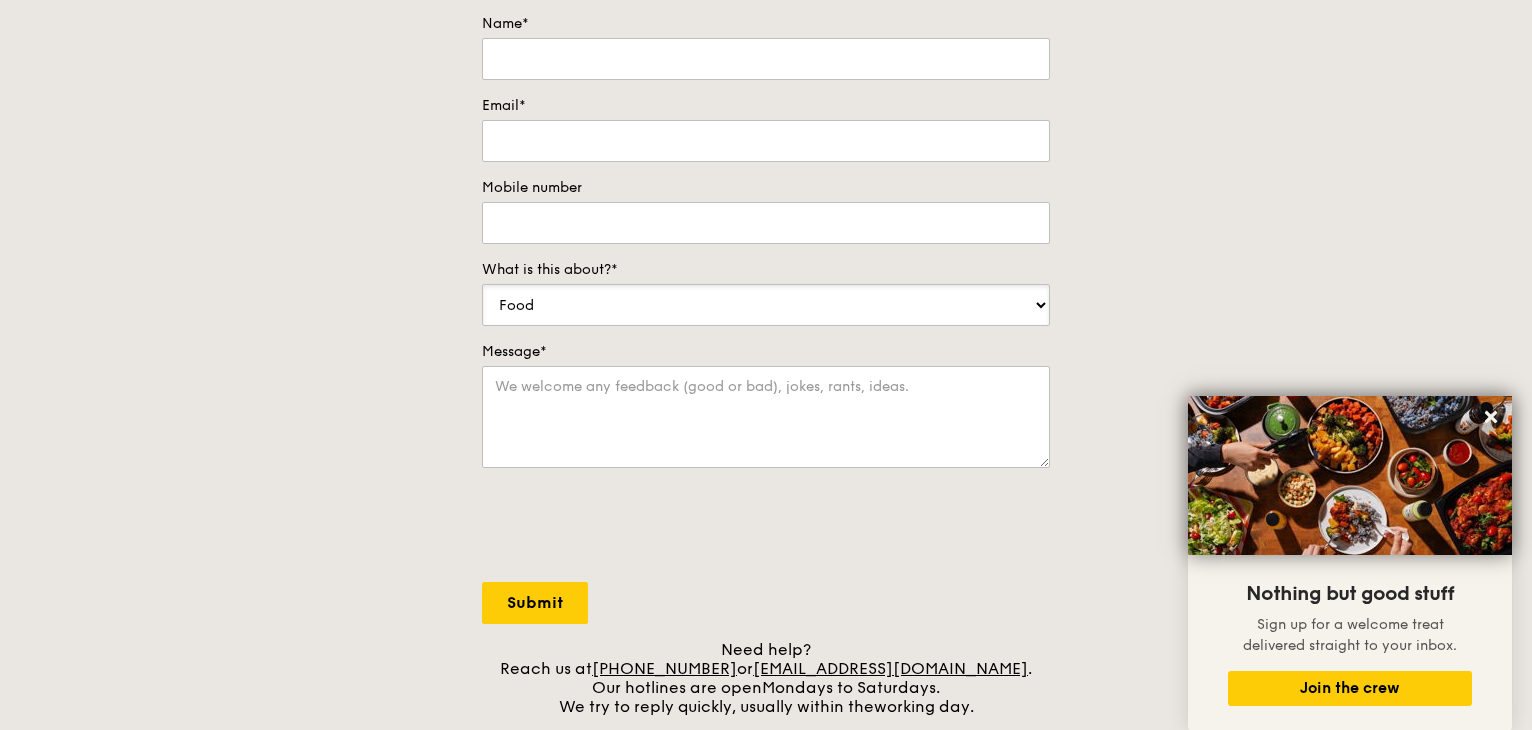 click on "Food
Service
Billing/Payment
Catering
Others" at bounding box center [766, 305] 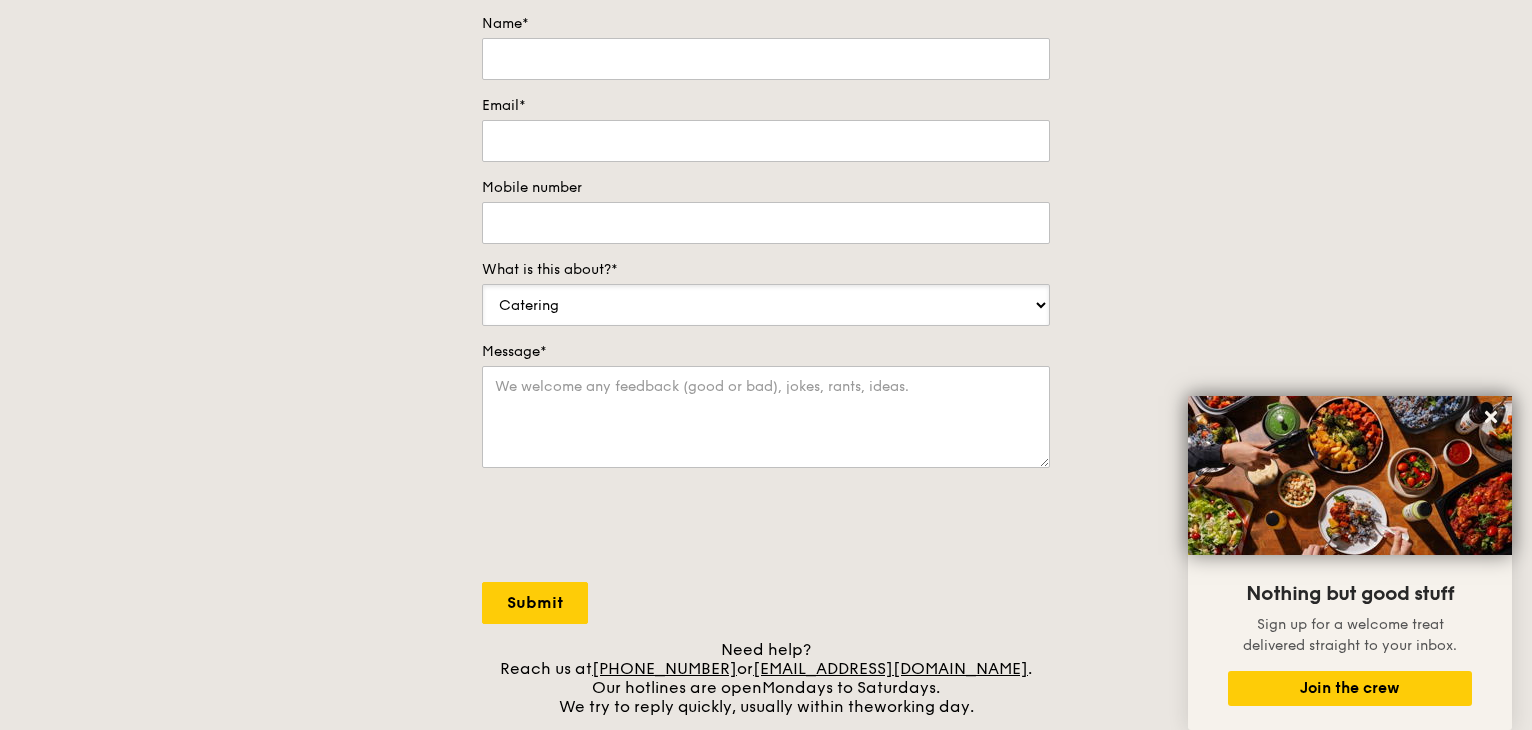 click on "Food
Service
Billing/Payment
Catering
Others" at bounding box center (766, 305) 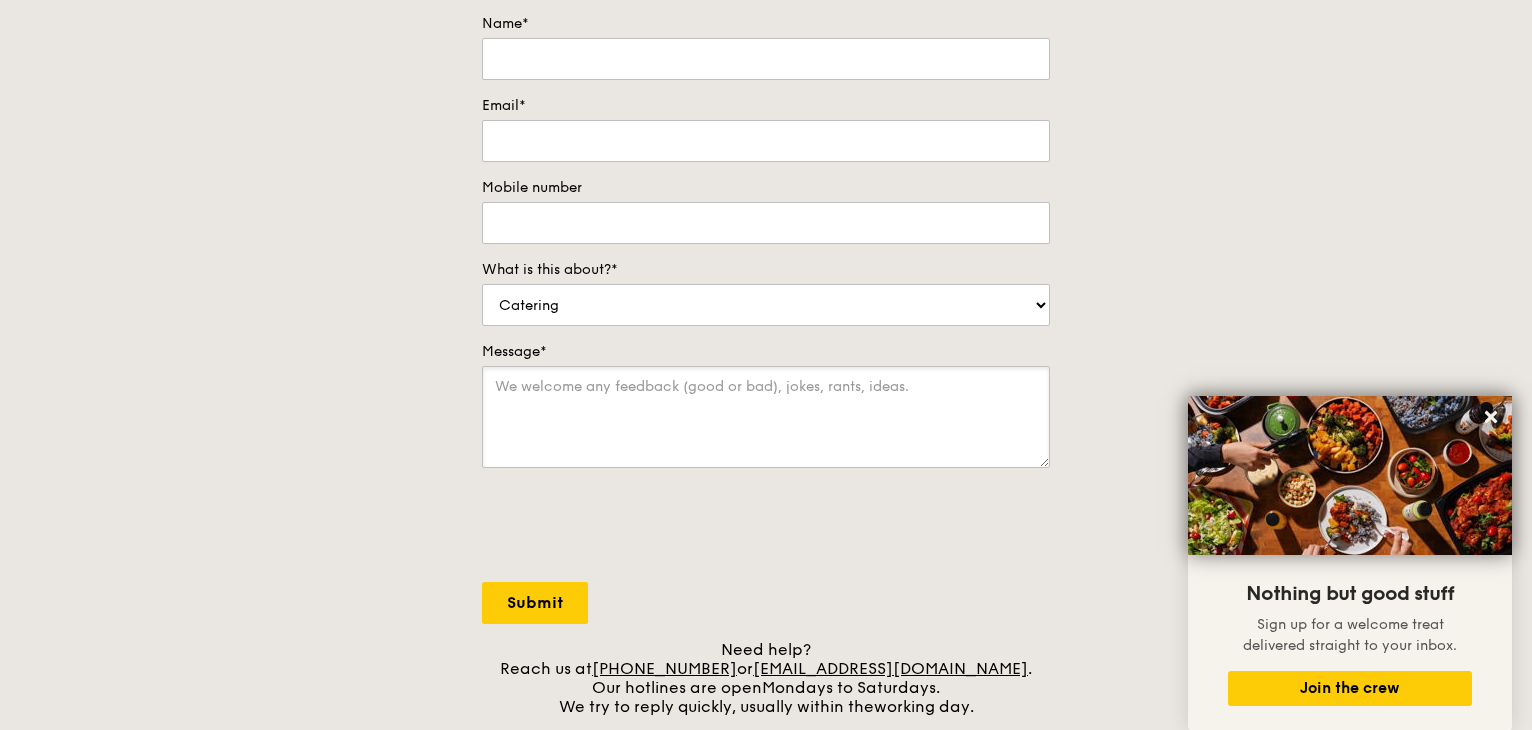 click on "Message*" at bounding box center [766, 417] 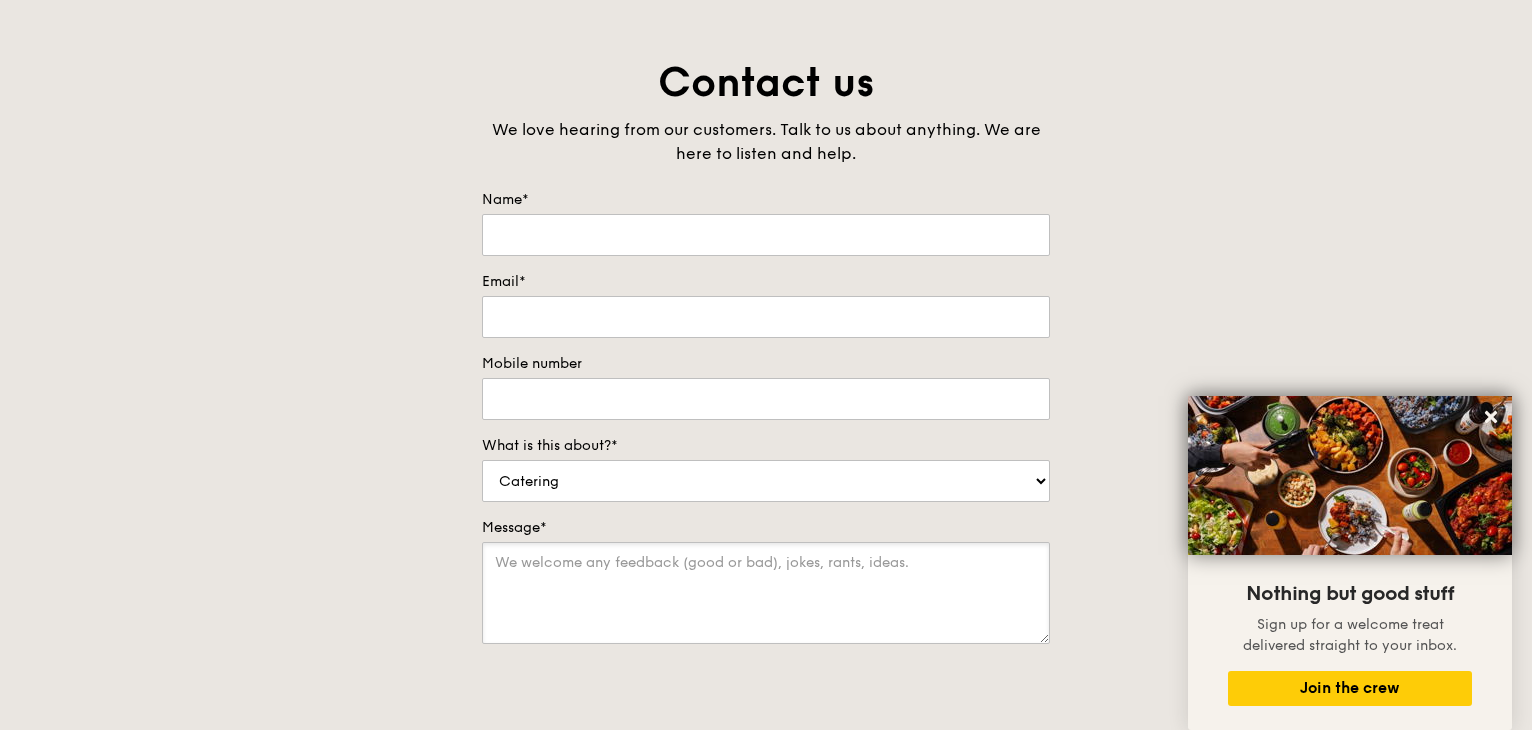 scroll, scrollTop: 82, scrollLeft: 0, axis: vertical 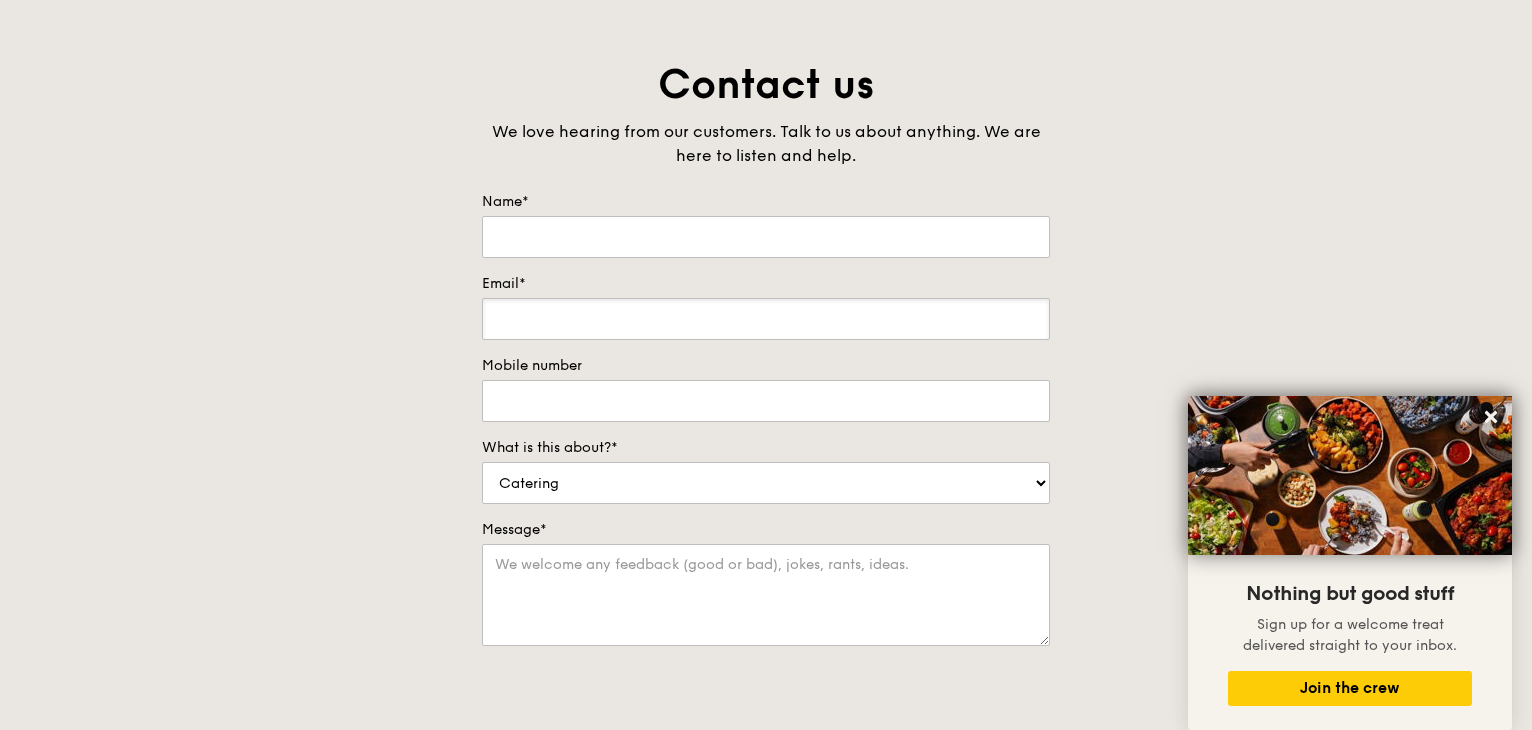 click on "Email*" at bounding box center [766, 319] 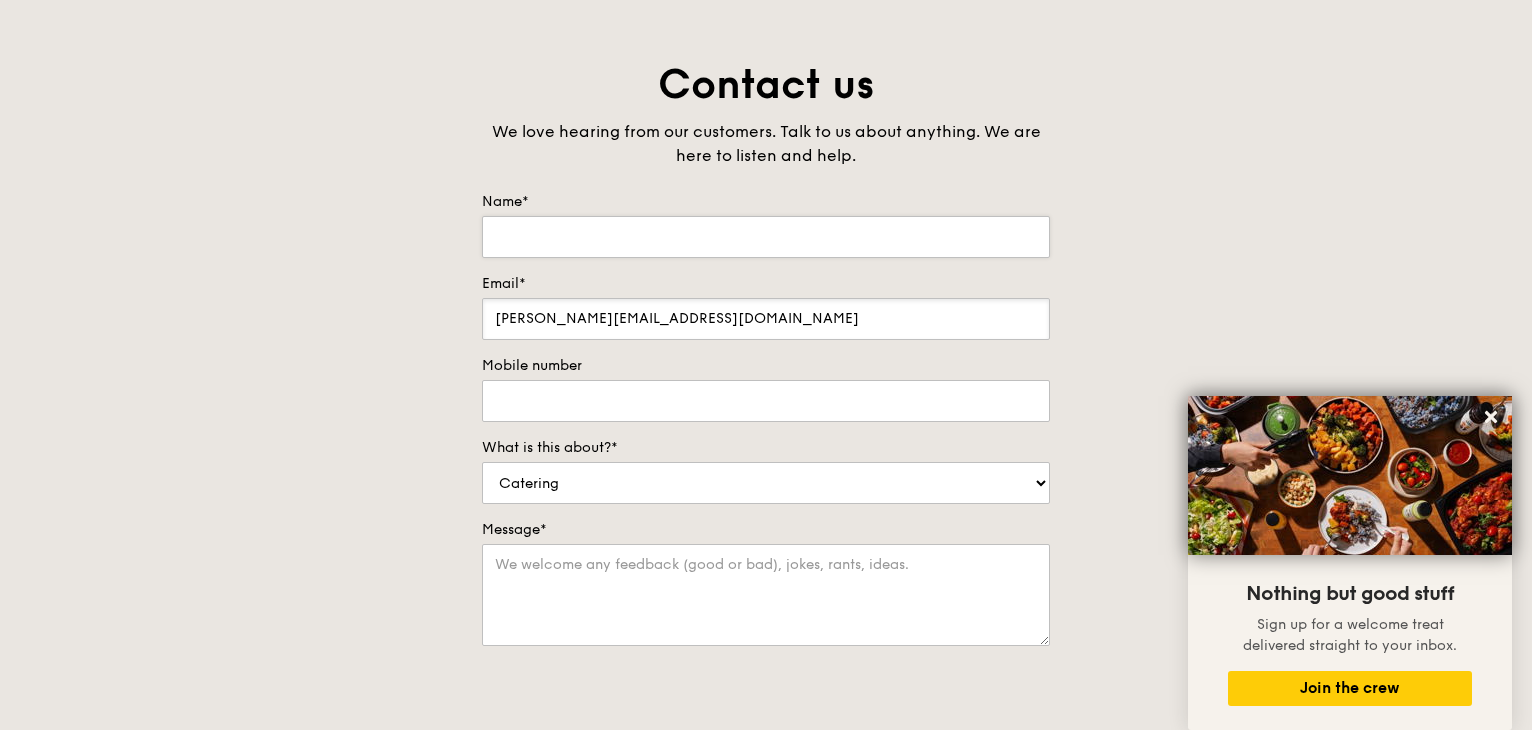 type on "aloysius.choo@mymca.org.sg" 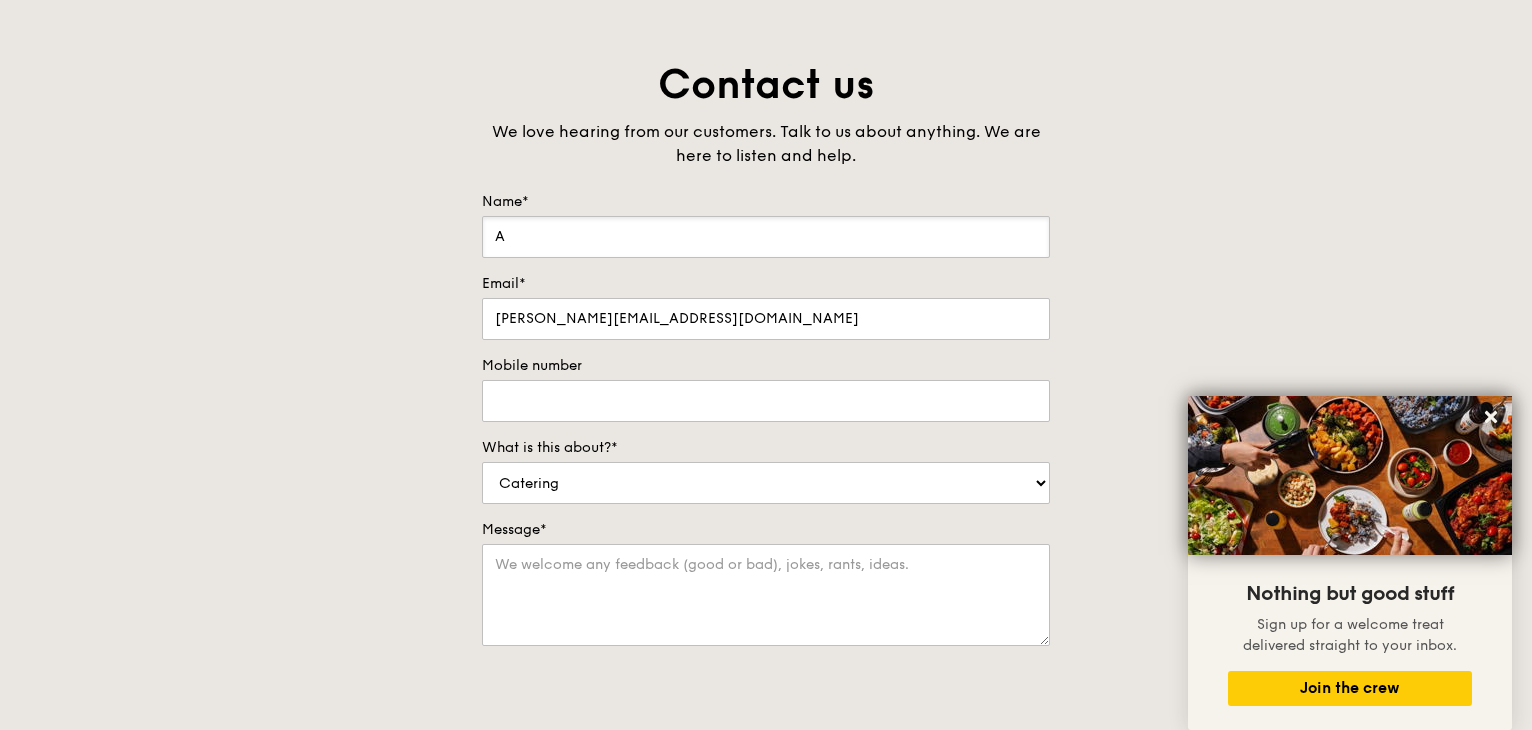 click on "A" at bounding box center (766, 237) 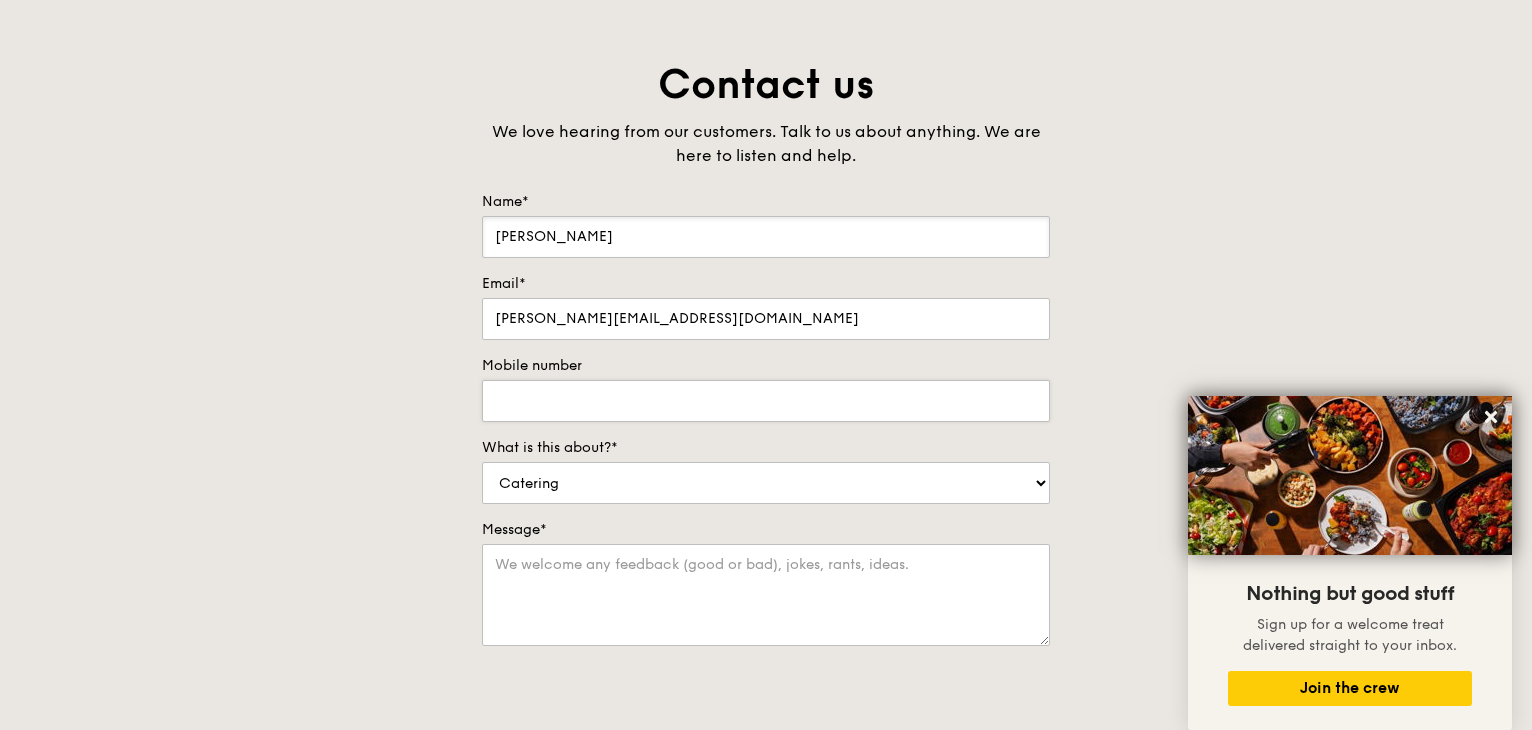type on "Aloysius Choo" 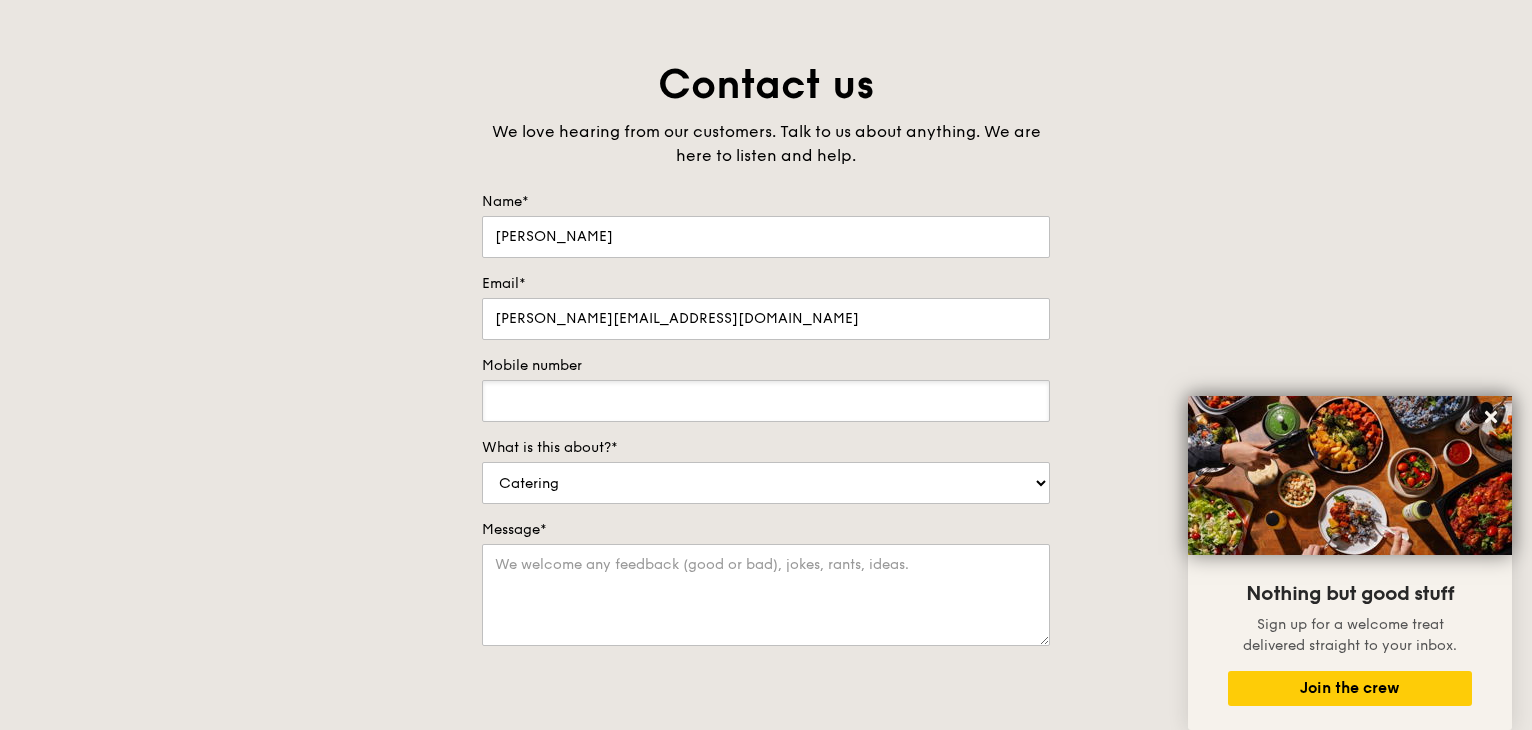click on "Mobile number" at bounding box center [766, 401] 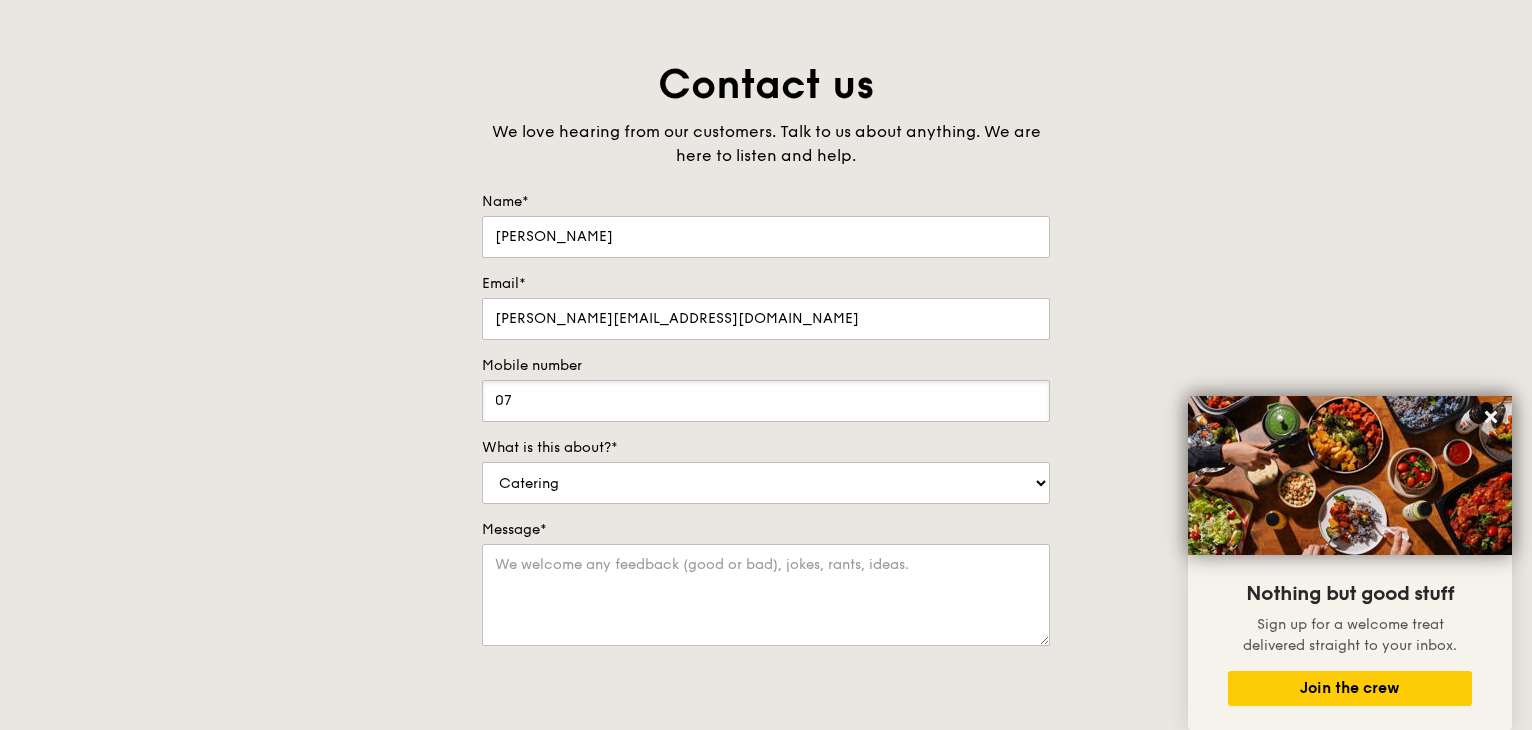 type on "0" 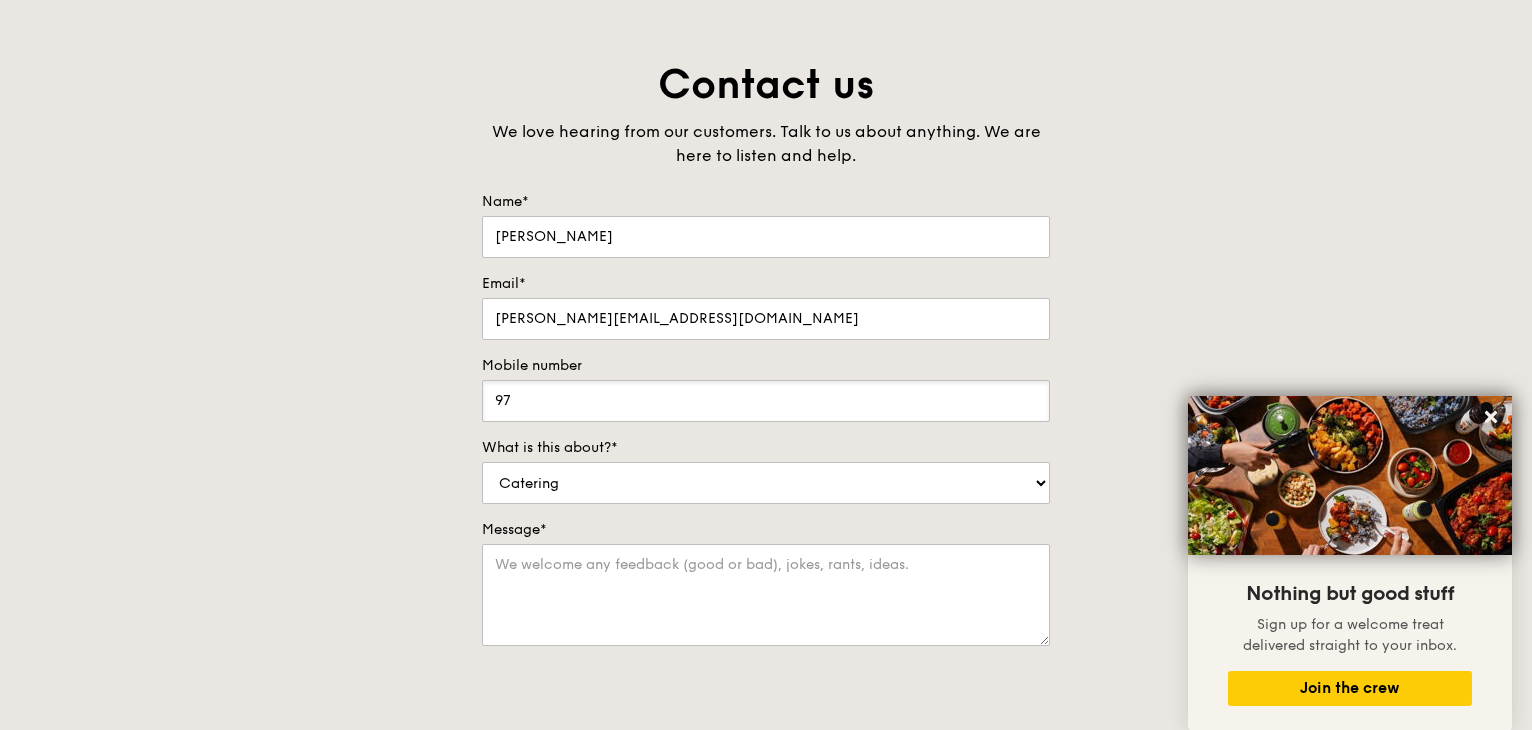 type on "9" 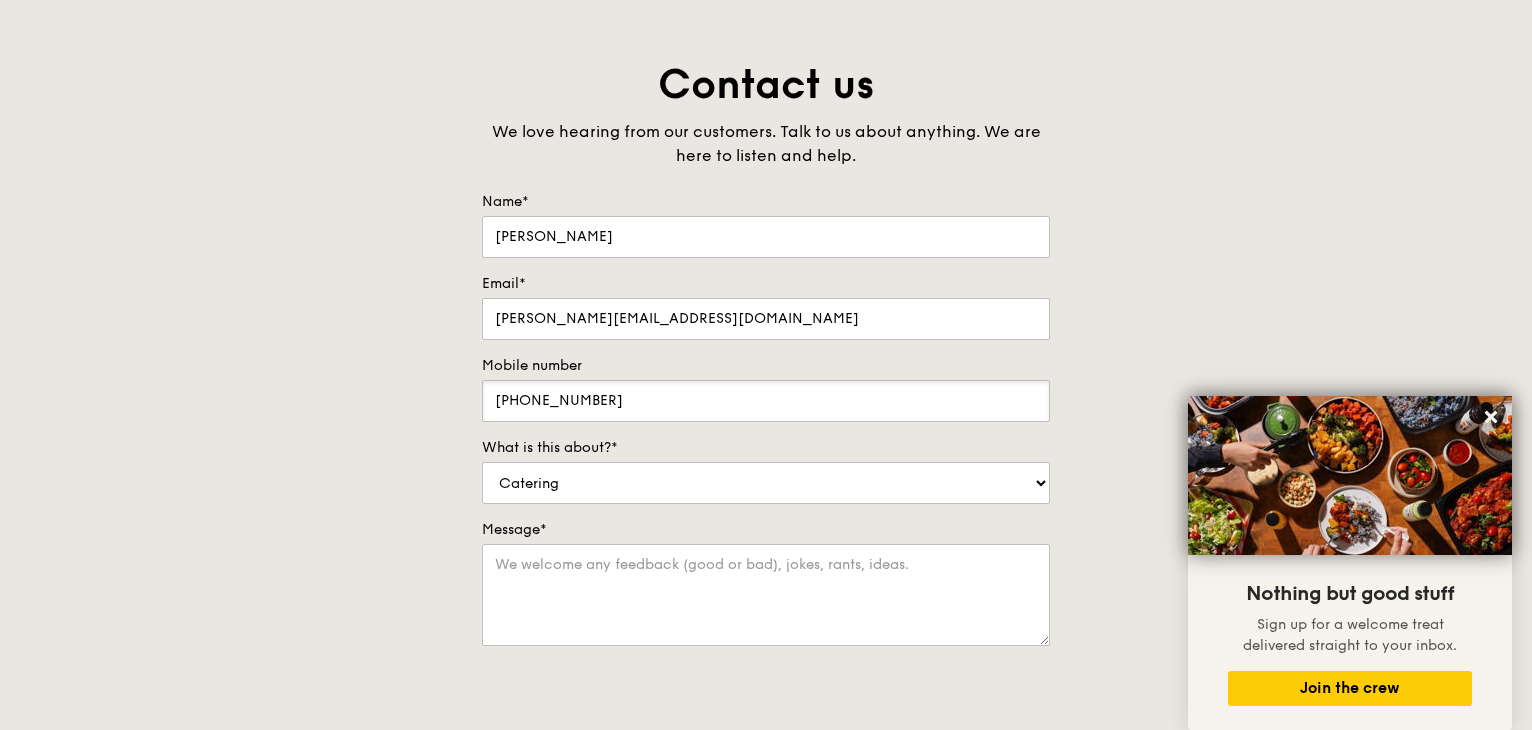 click on "+65 6839 8355" at bounding box center [766, 401] 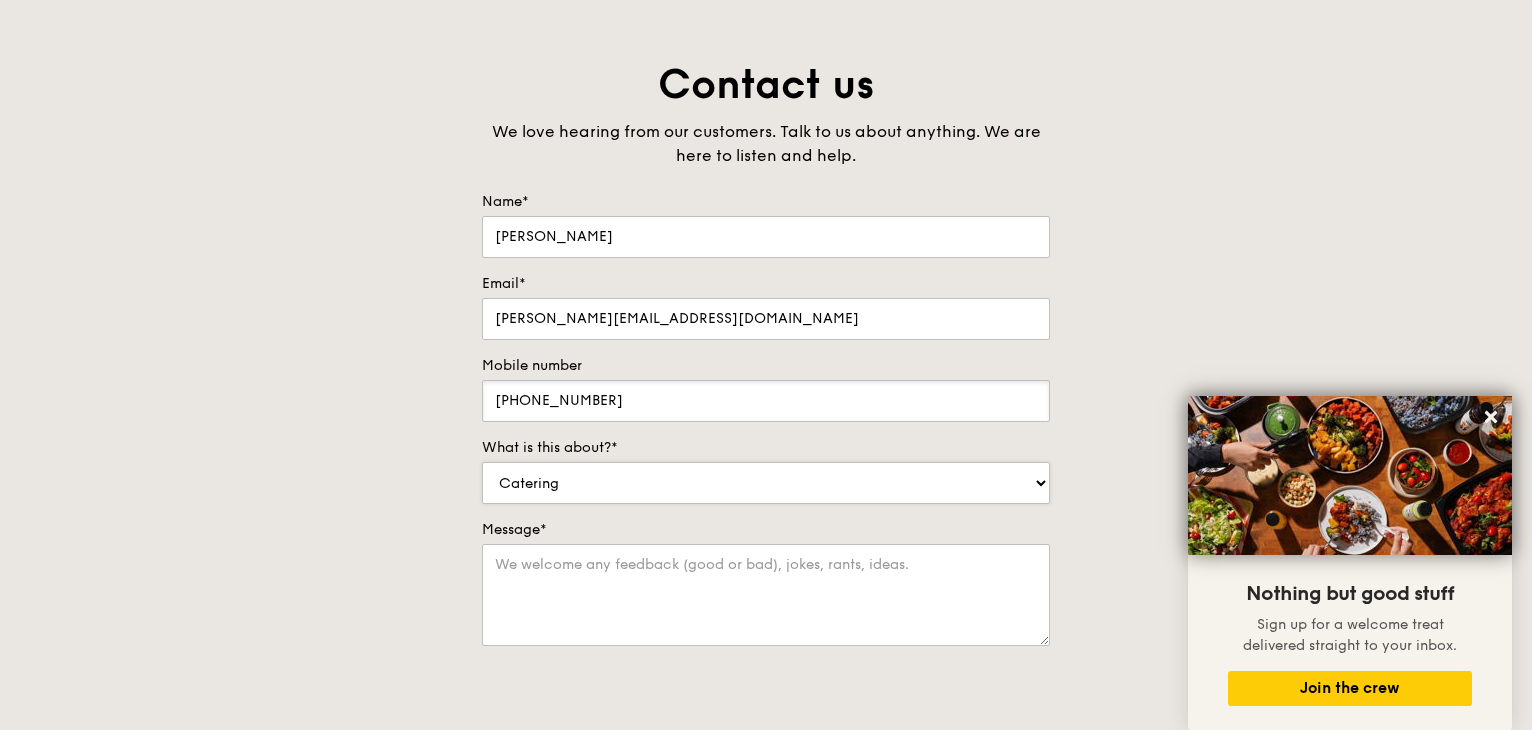 type on "+65 6839 8355" 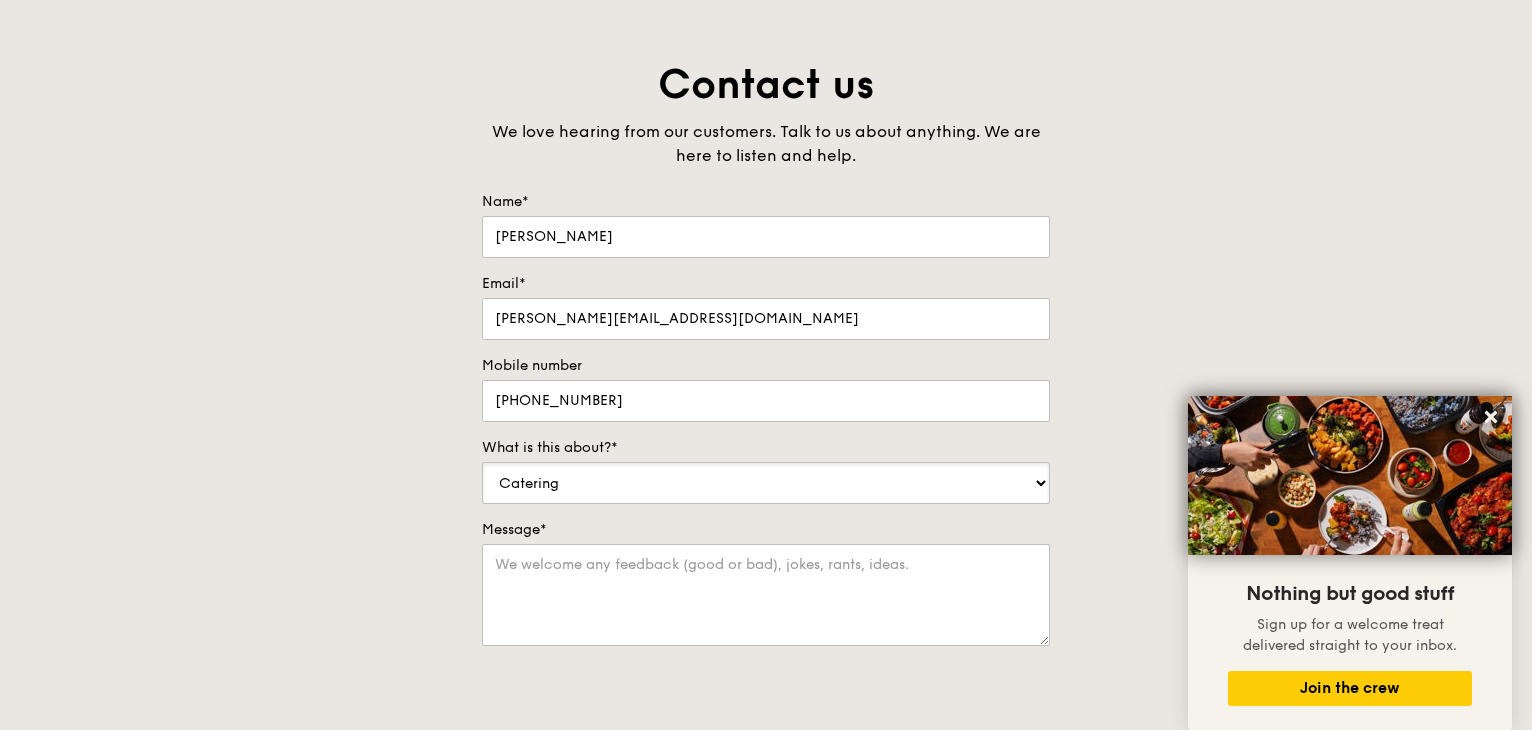 click on "Food
Service
Billing/Payment
Catering
Others" at bounding box center (766, 483) 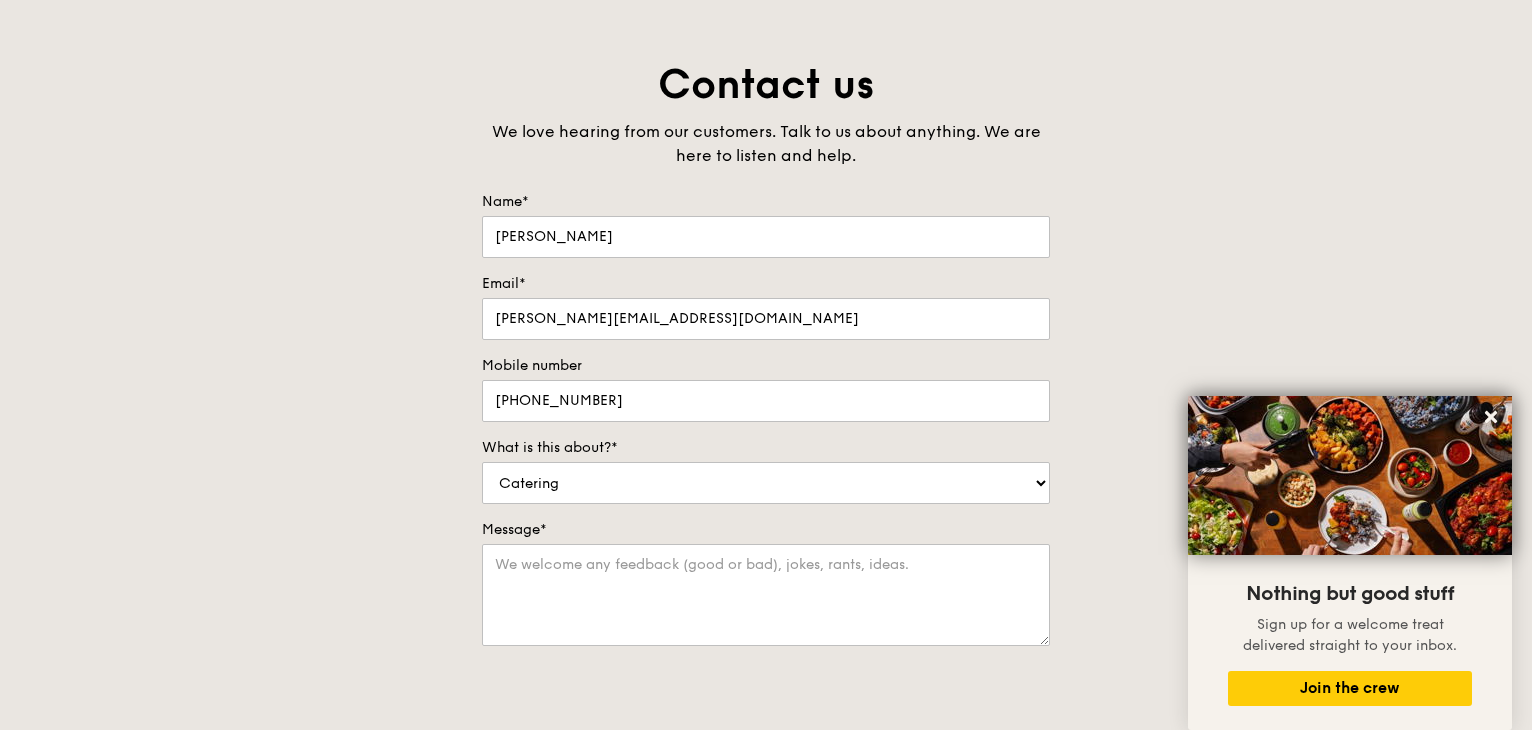 click on "Contact us
We love hearing from our customers. Talk to us about anything. We are here to listen and help.
Name*
Aloysius Choo
Email*
aloysius.choo@mymca.org.sg
Mobile number
+65 6839 8355
What is this about?*
Food
Service
Billing/Payment
Catering
Others
Message*
Submit Need help? Reach us at  +65 3163 5335  or  concierge@grain.com.sg . Our hotlines are open  Mondays to Saturdays. We try to reply quickly, usually within the  working day." at bounding box center [766, 476] 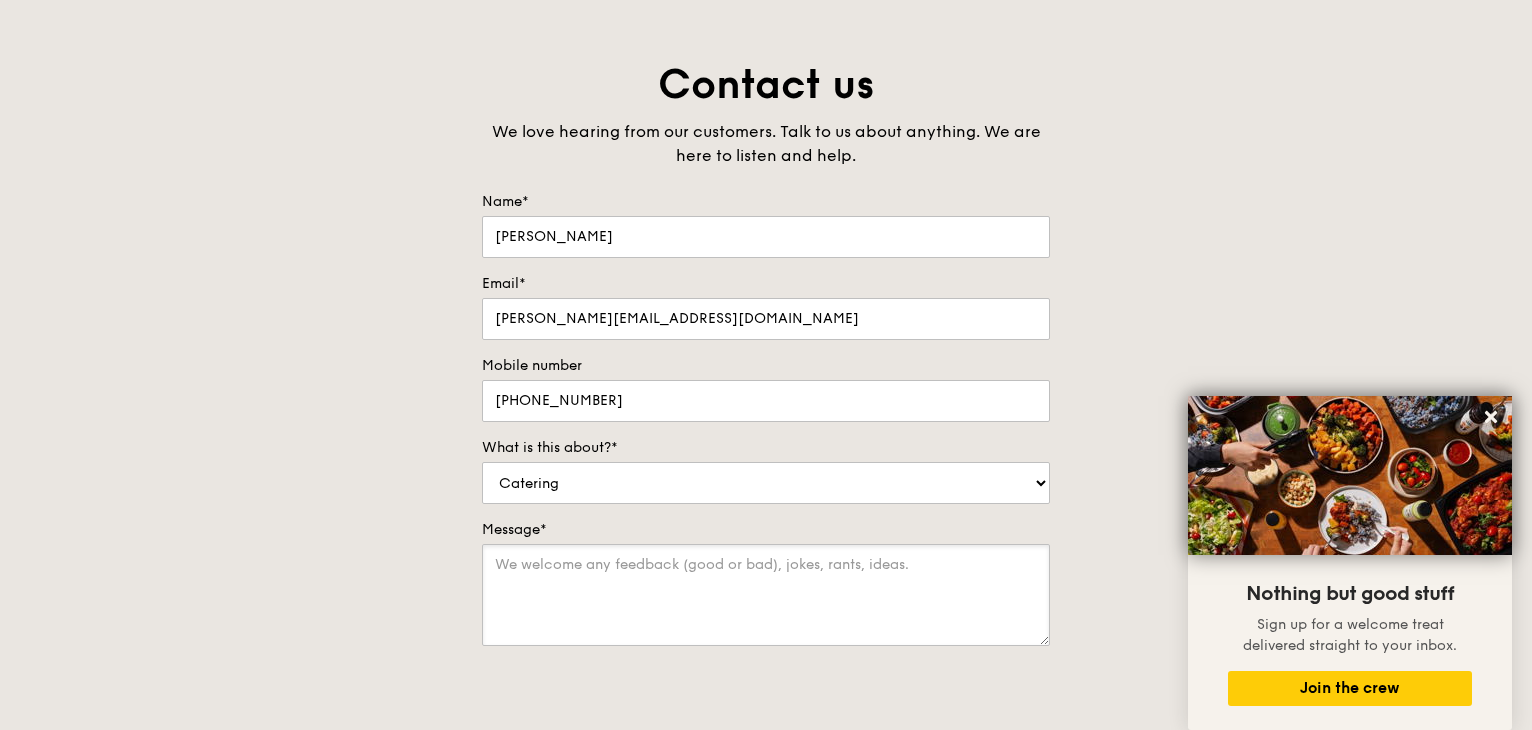 click on "Message*" at bounding box center (766, 595) 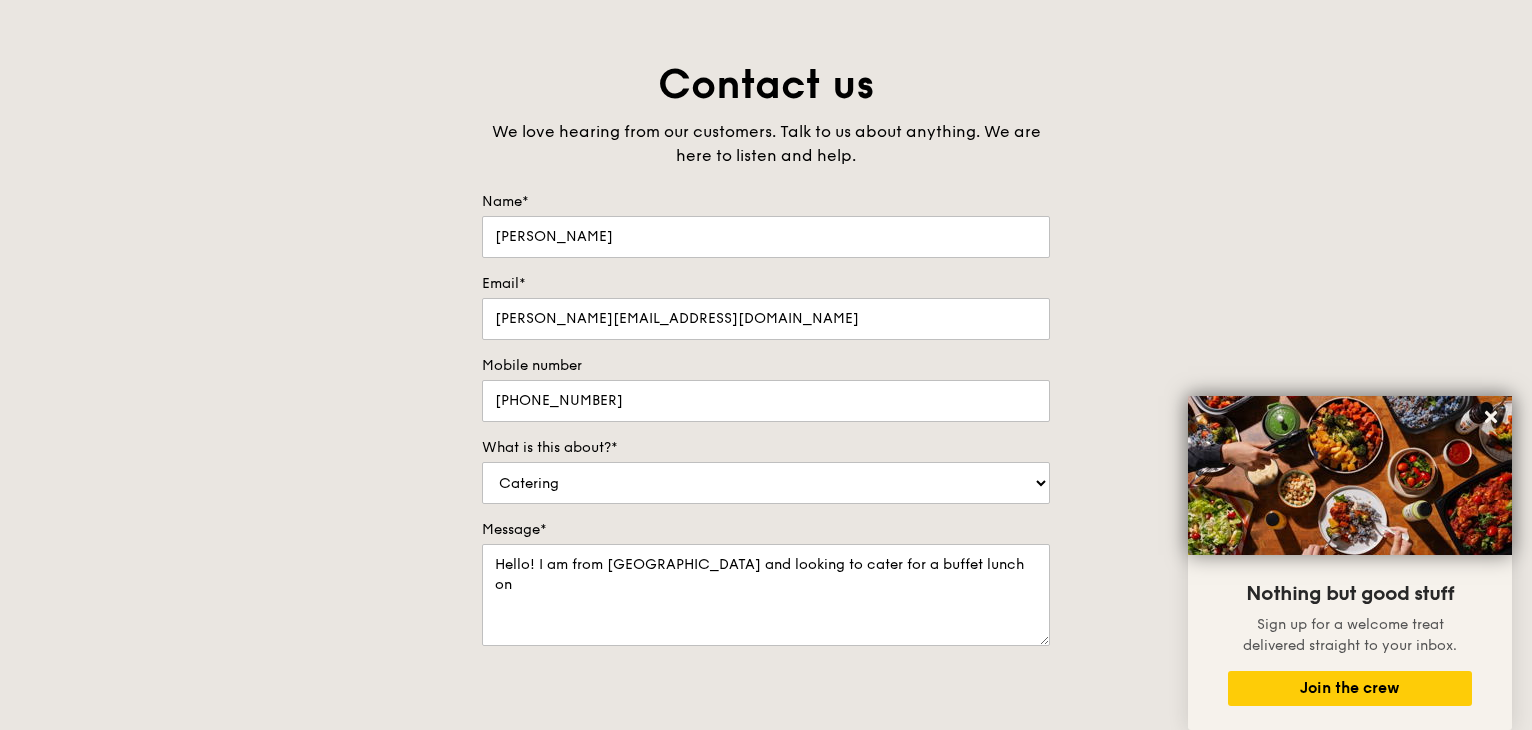 scroll, scrollTop: 0, scrollLeft: 0, axis: both 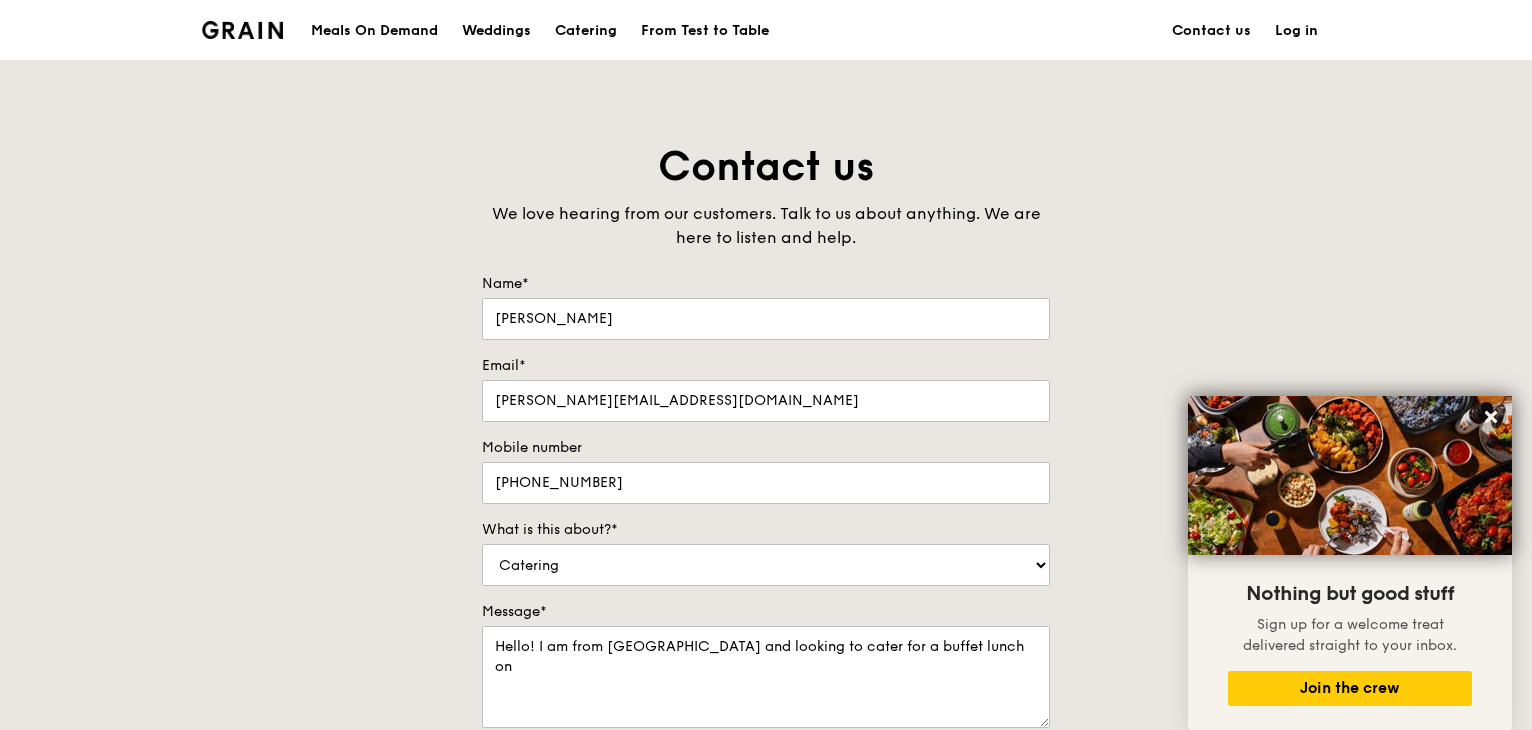 drag, startPoint x: 1127, startPoint y: 86, endPoint x: 1244, endPoint y: -77, distance: 200.64397 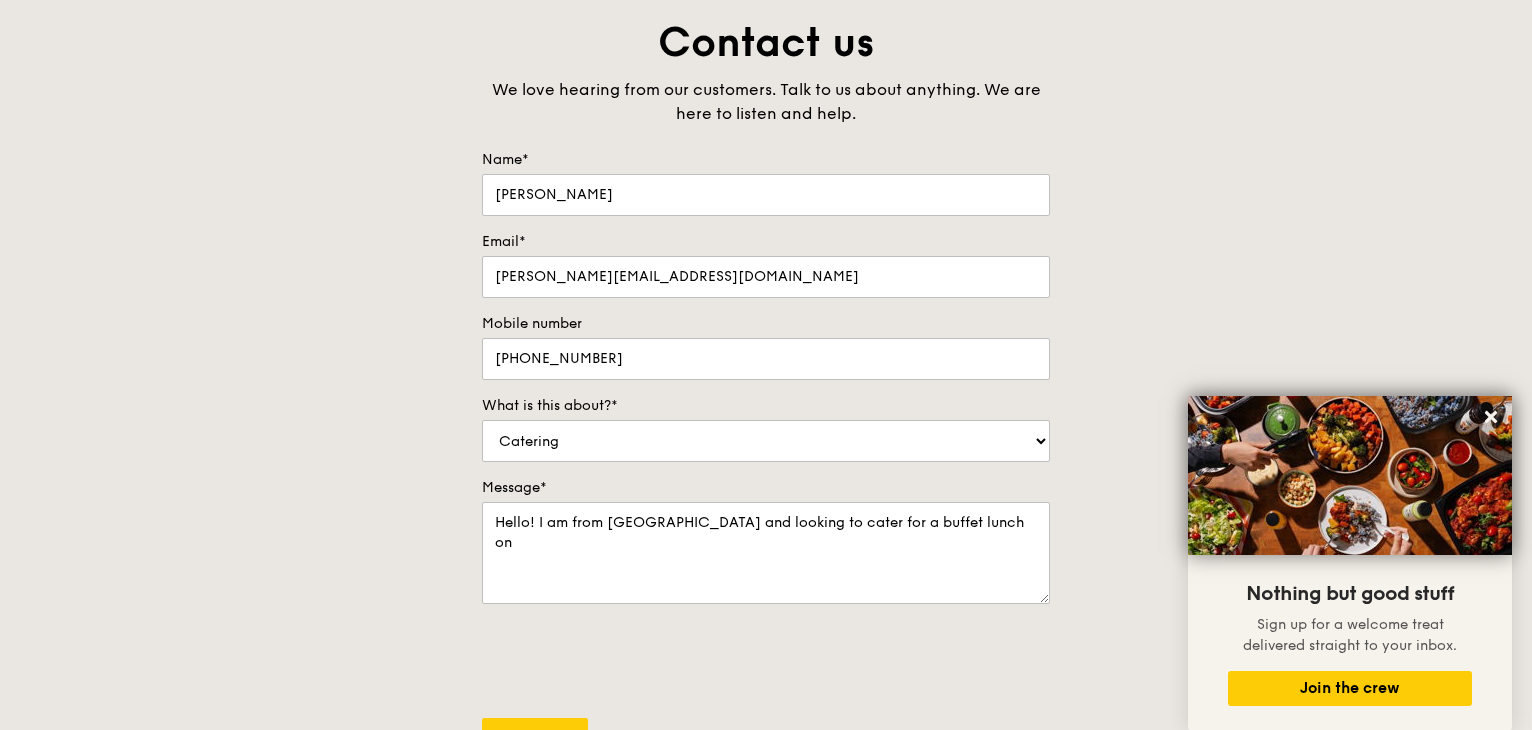 scroll, scrollTop: 124, scrollLeft: 0, axis: vertical 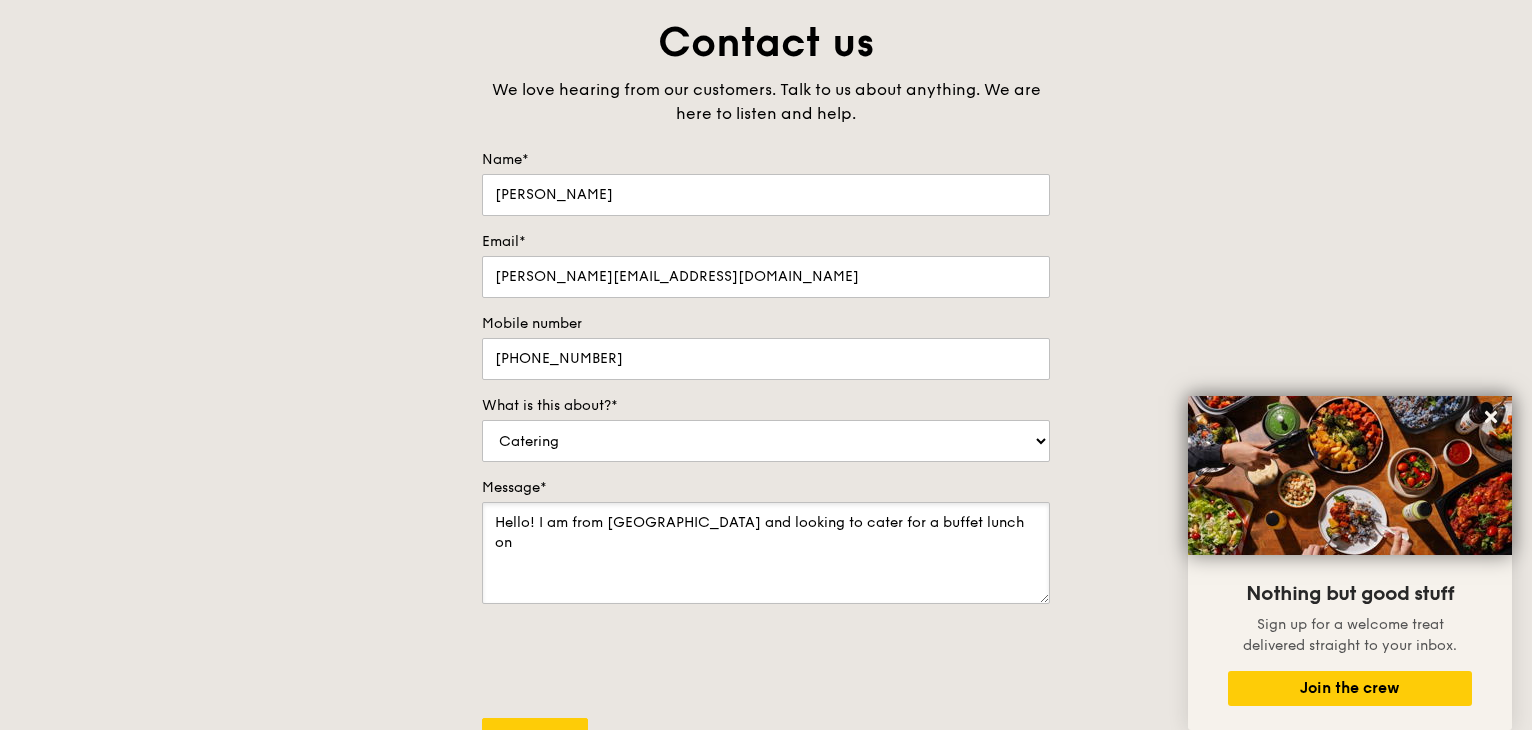 click on "Hello! I am from Metropolitan YMCA and looking to cater for a buffet lunch on" at bounding box center (766, 553) 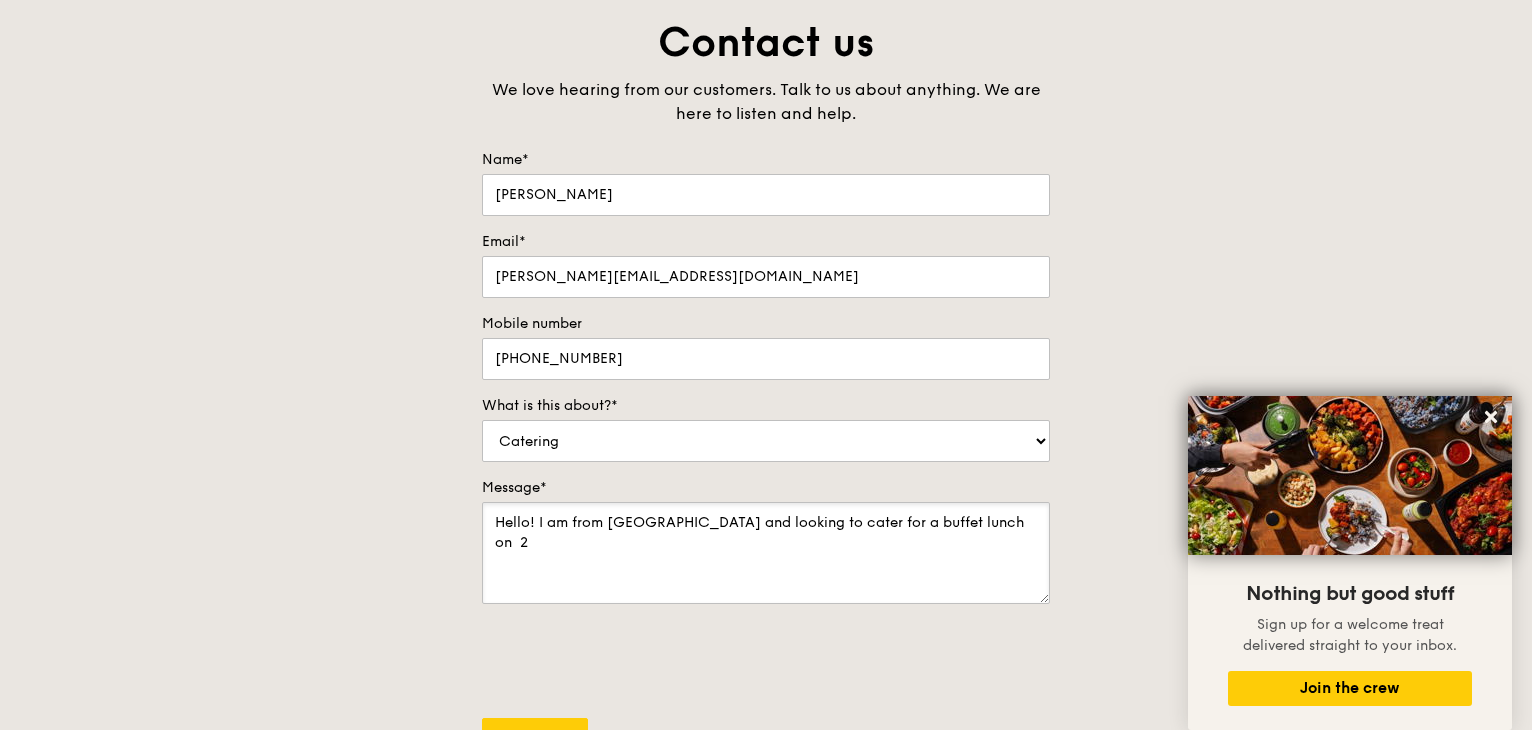 click on "Hello! I am from Metropolitan YMCA and looking to cater for a buffet lunch on  2" at bounding box center [766, 553] 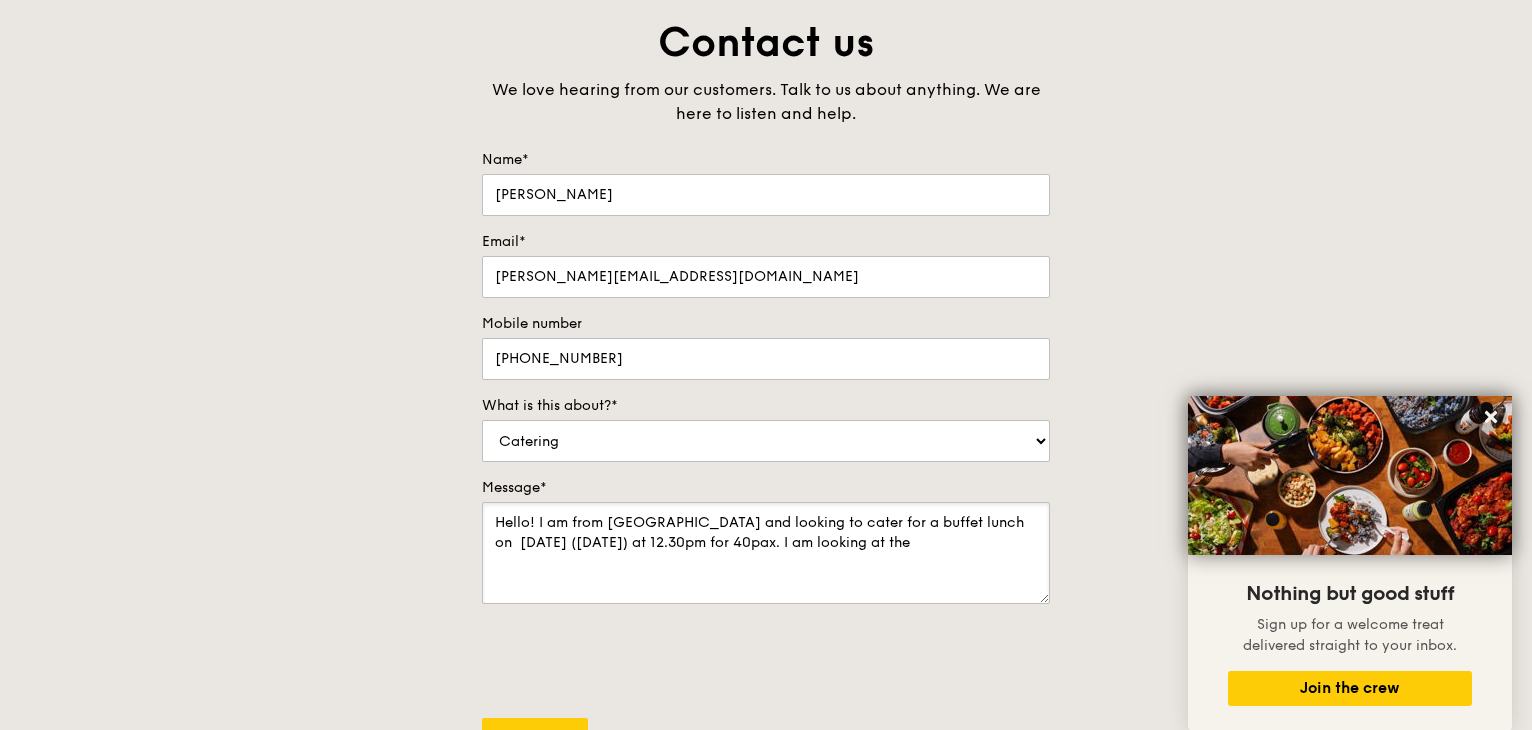 drag, startPoint x: 953, startPoint y: 541, endPoint x: 802, endPoint y: 545, distance: 151.05296 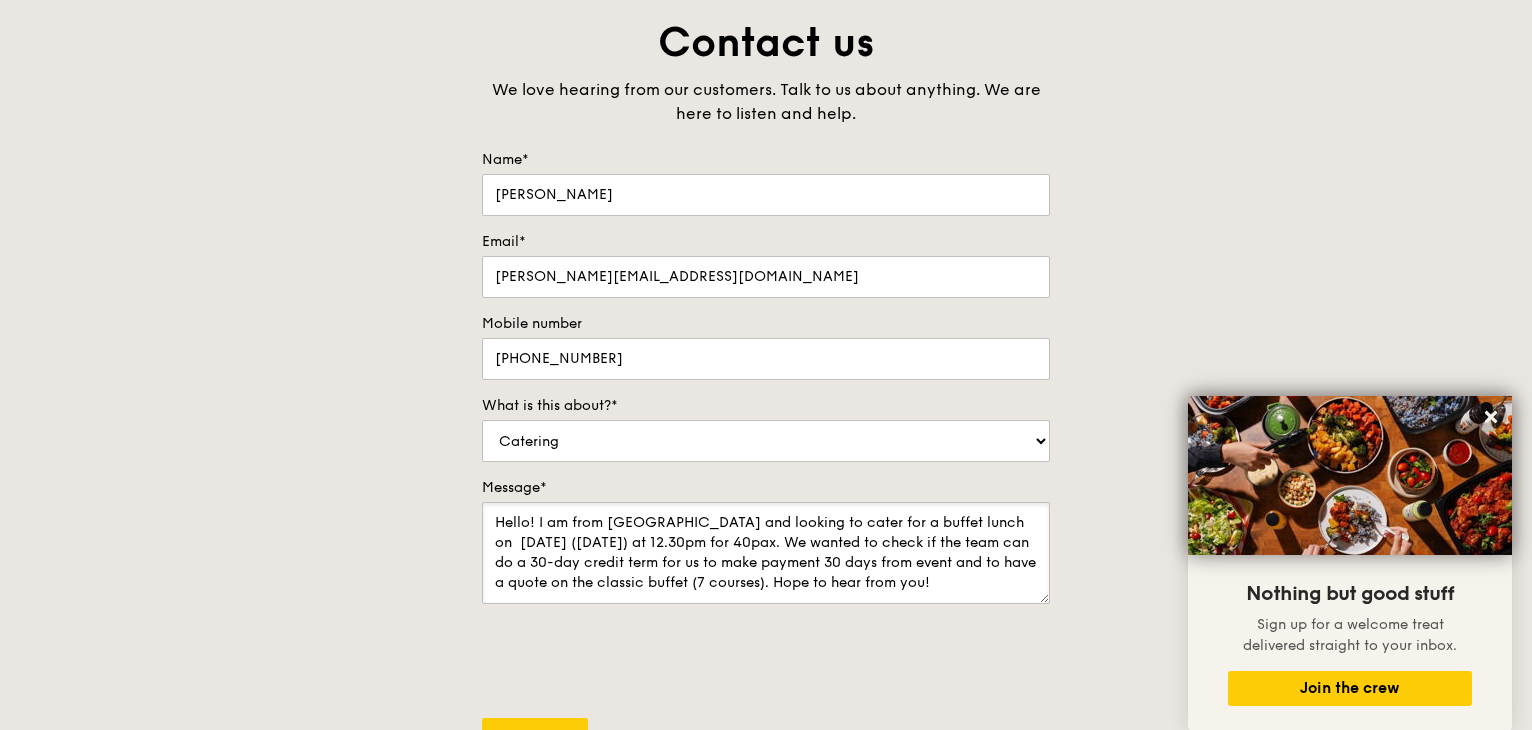 click on "Hello! I am from Metropolitan YMCA and looking to cater for a buffet lunch on  2 Aug 2025 (Saturday) at 12.30pm for 40pax. We wanted to check if the team can do a 30-day credit term for us to make payment 30 days from event and to have a quote on the classic buffet (7 courses). Hope to hear from you!" at bounding box center [766, 553] 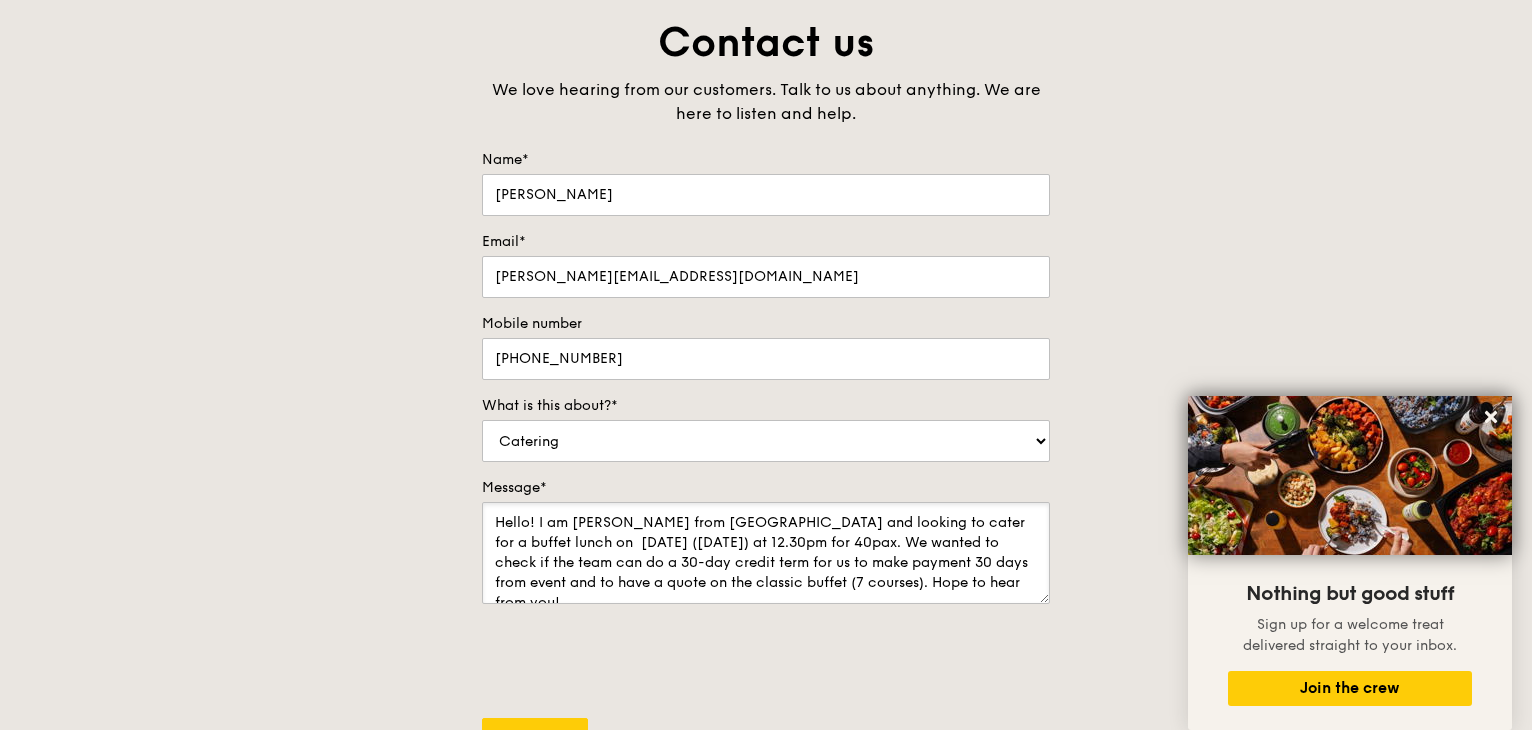 click on "Hello! I am Aloysius from Metropolitan YMCA and looking to cater for a buffet lunch on  2 Aug 2025 (Saturday) at 12.30pm for 40pax. We wanted to check if the team can do a 30-day credit term for us to make payment 30 days from event and to have a quote on the classic buffet (7 courses). Hope to hear from you!" at bounding box center [766, 553] 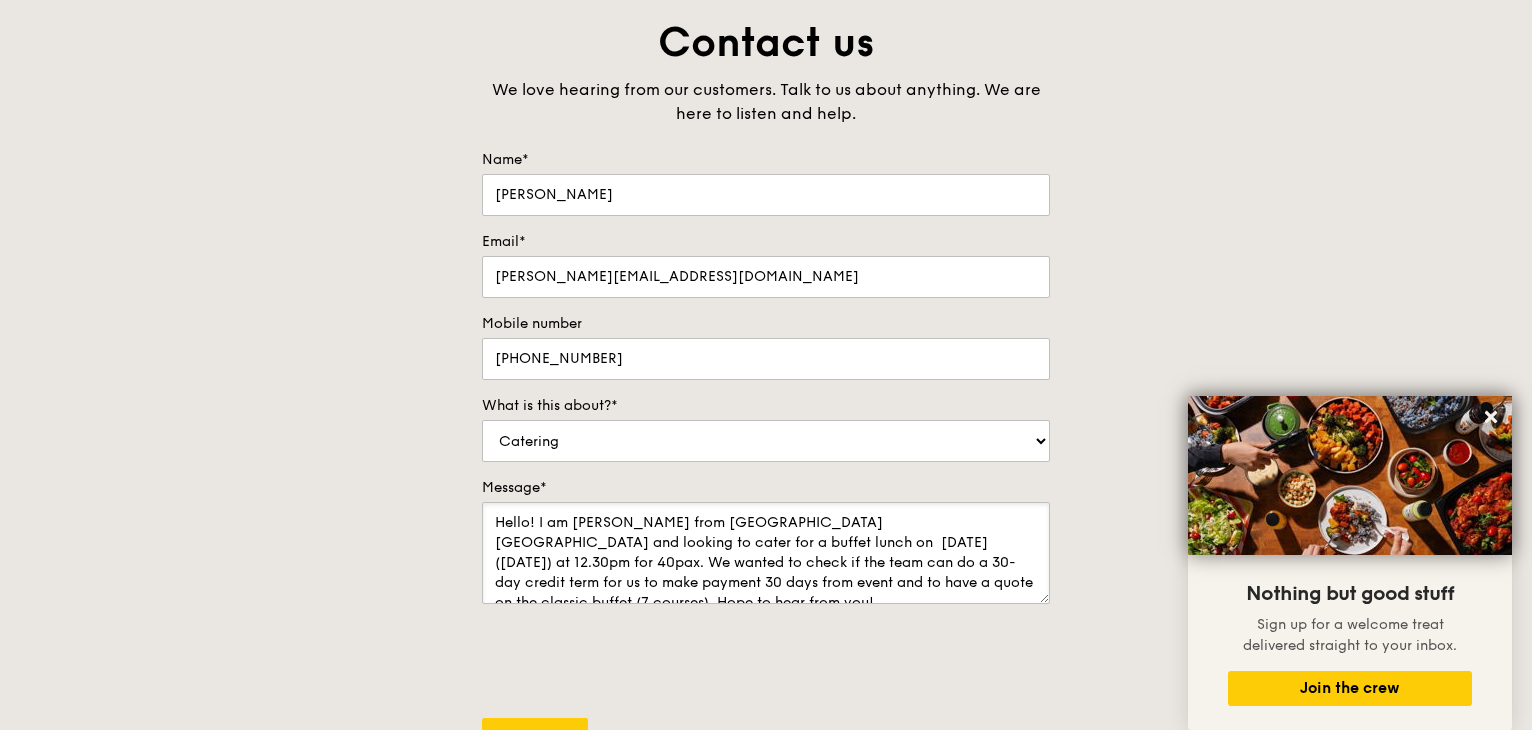 click on "Hello! I am Aloysius from Metropolitan YMCA Singapore and looking to cater for a buffet lunch on  2 Aug 2025 (Saturday) at 12.30pm for 40pax. We wanted to check if the team can do a 30-day credit term for us to make payment 30 days from event and to have a quote on the classic buffet (7 courses). Hope to hear from you!" at bounding box center (766, 553) 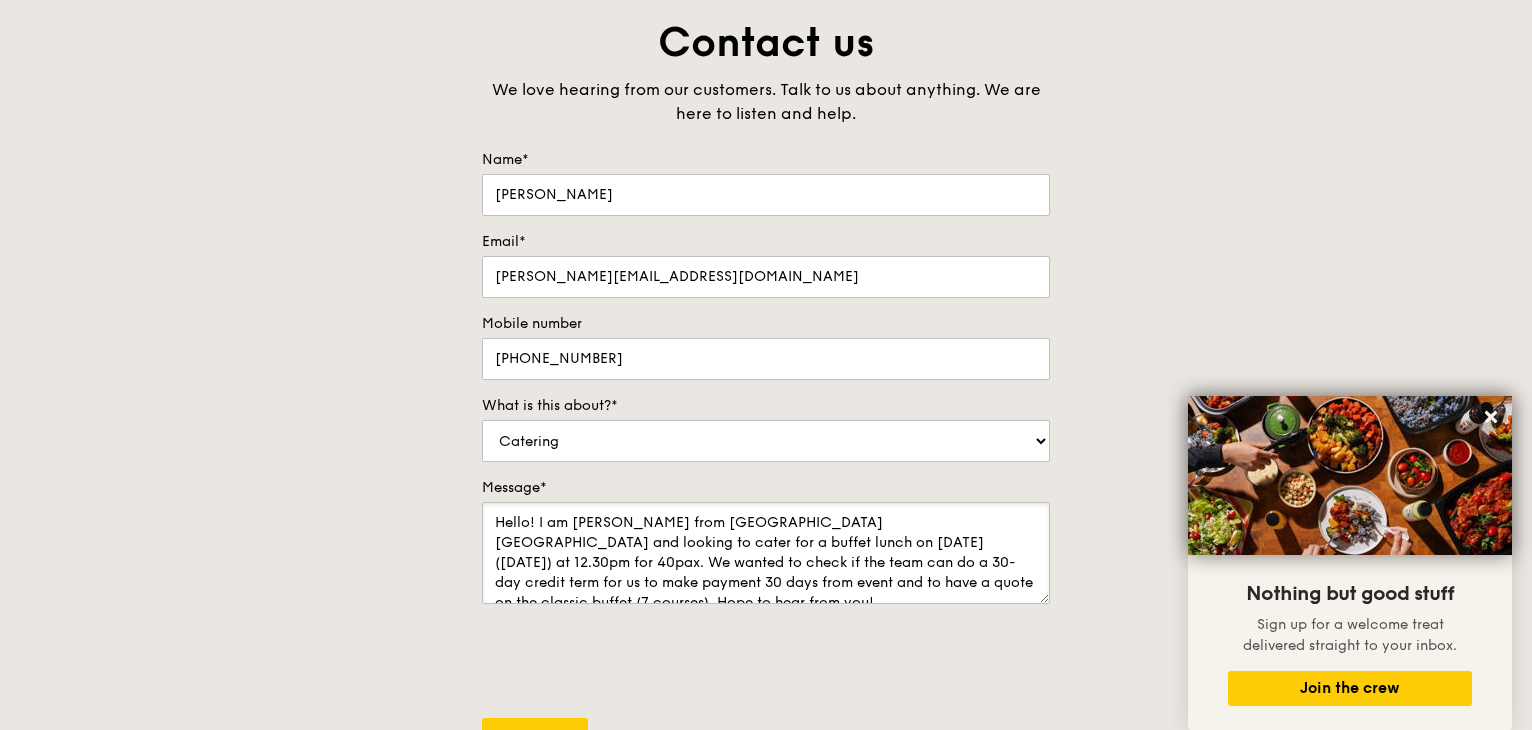 scroll, scrollTop: 20, scrollLeft: 0, axis: vertical 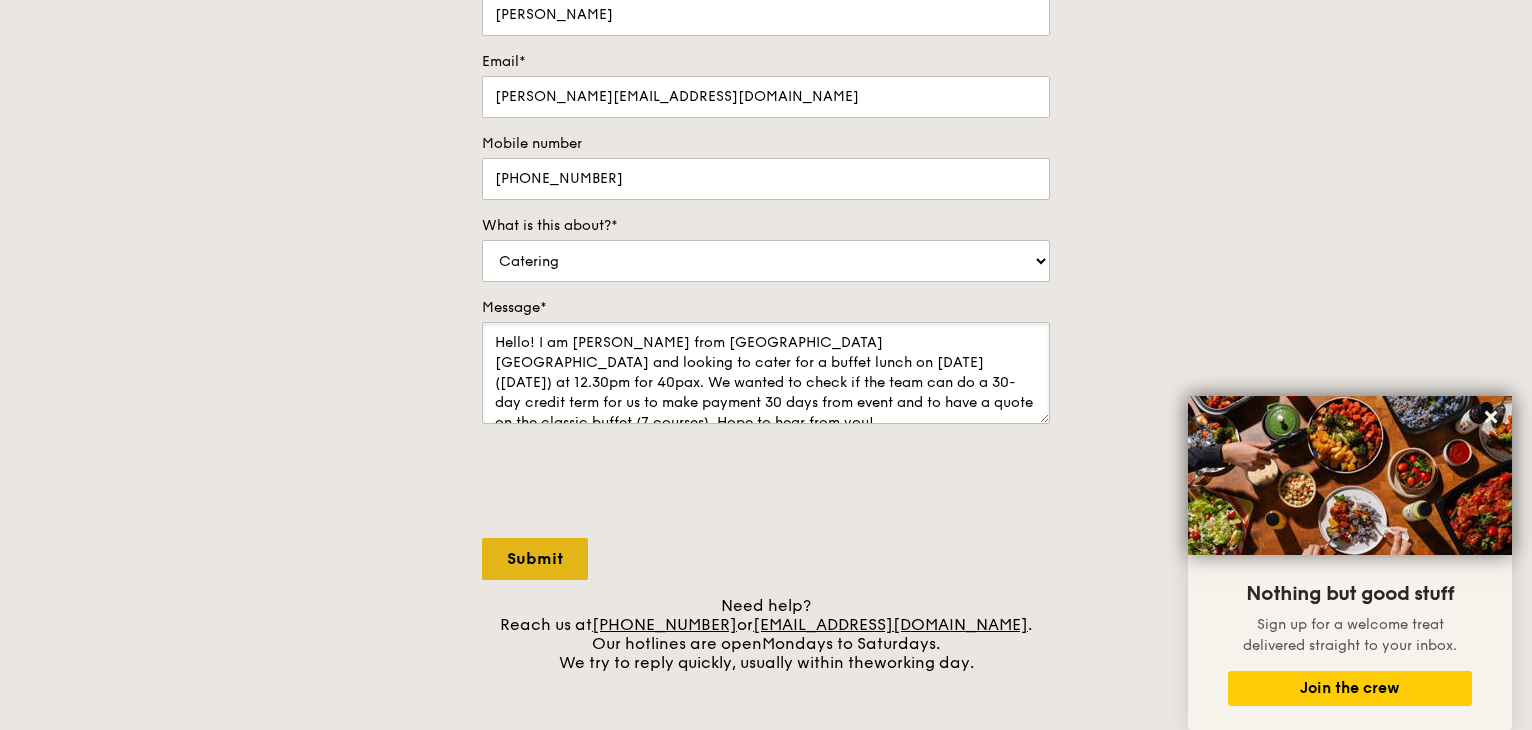type on "Hello! I am Aloysius from Metropolitan YMCA Singapore and looking to cater for a buffet lunch on 2 Aug 2025 (Saturday) at 12.30pm for 40pax. We wanted to check if the team can do a 30-day credit term for us to make payment 30 days from event and to have a quote on the classic buffet (7 courses). Hope to hear from you!" 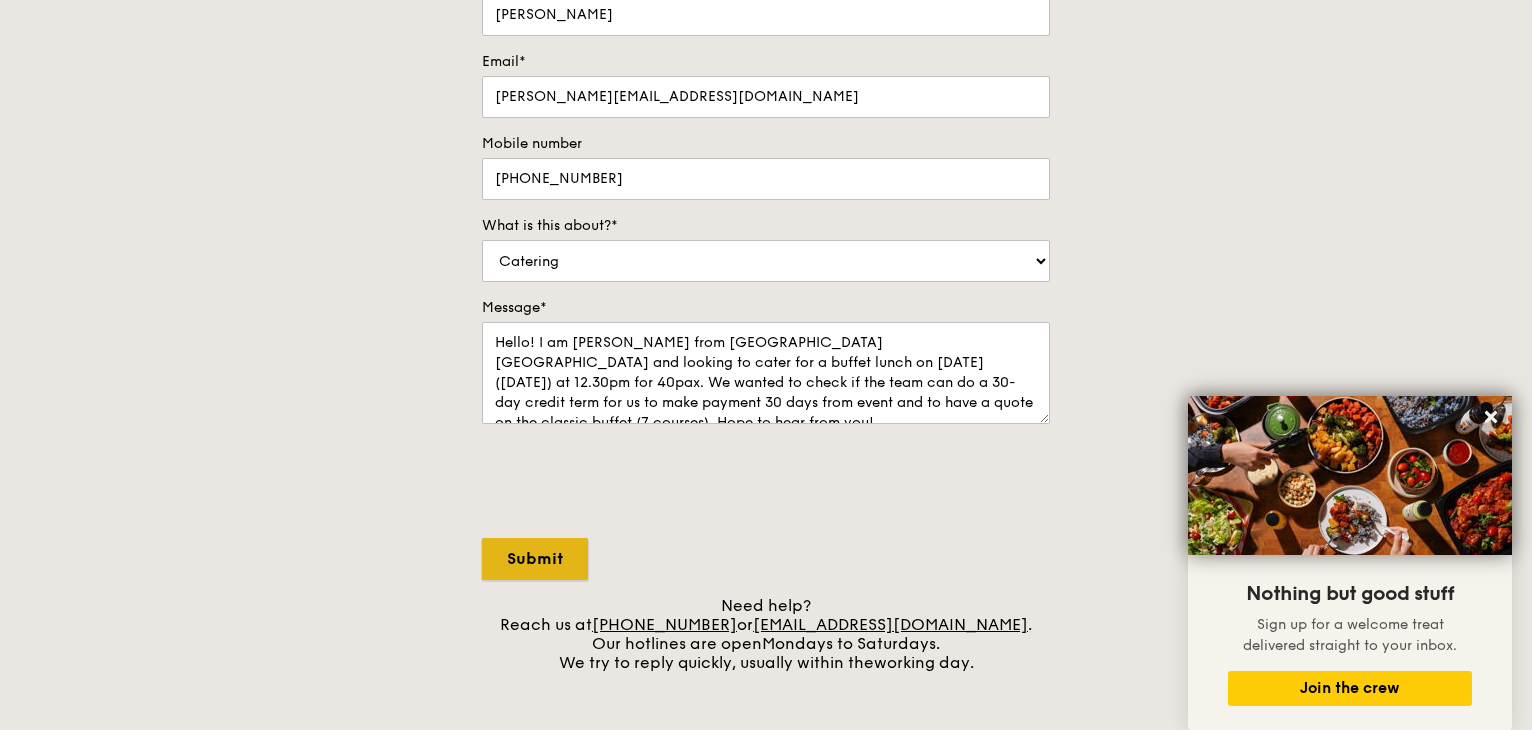 click on "Submit" at bounding box center [535, 559] 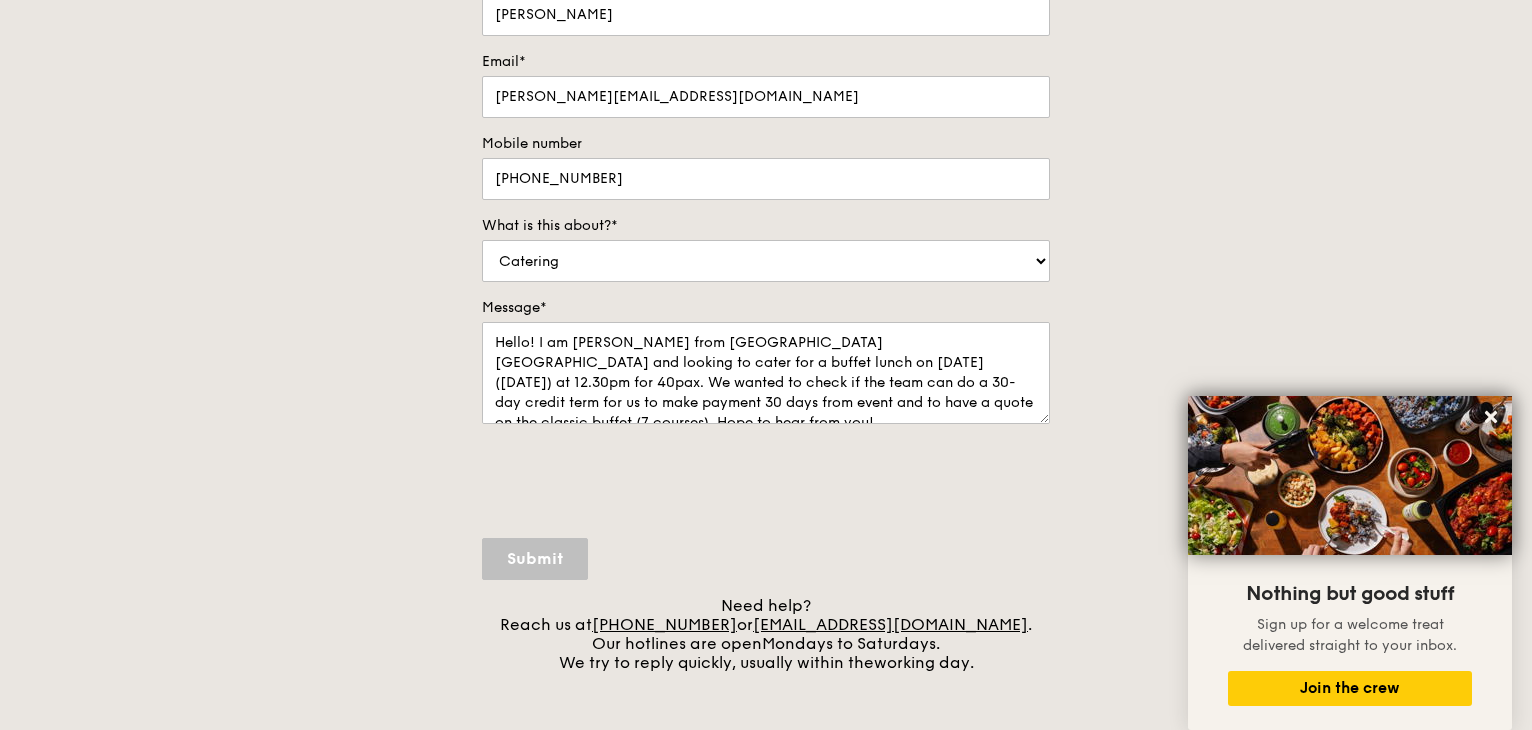 select on "Food" 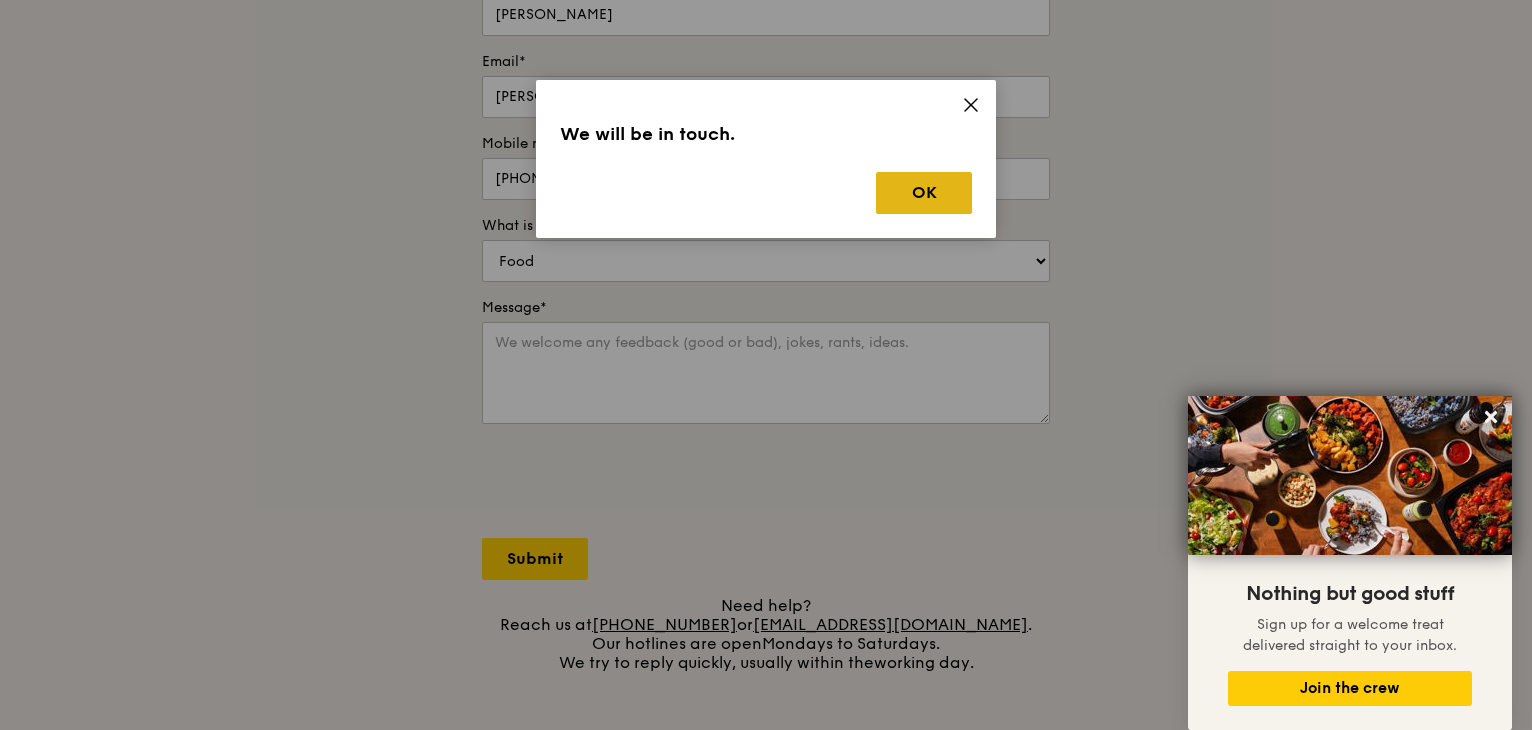 drag, startPoint x: 974, startPoint y: 162, endPoint x: 928, endPoint y: 205, distance: 62.968246 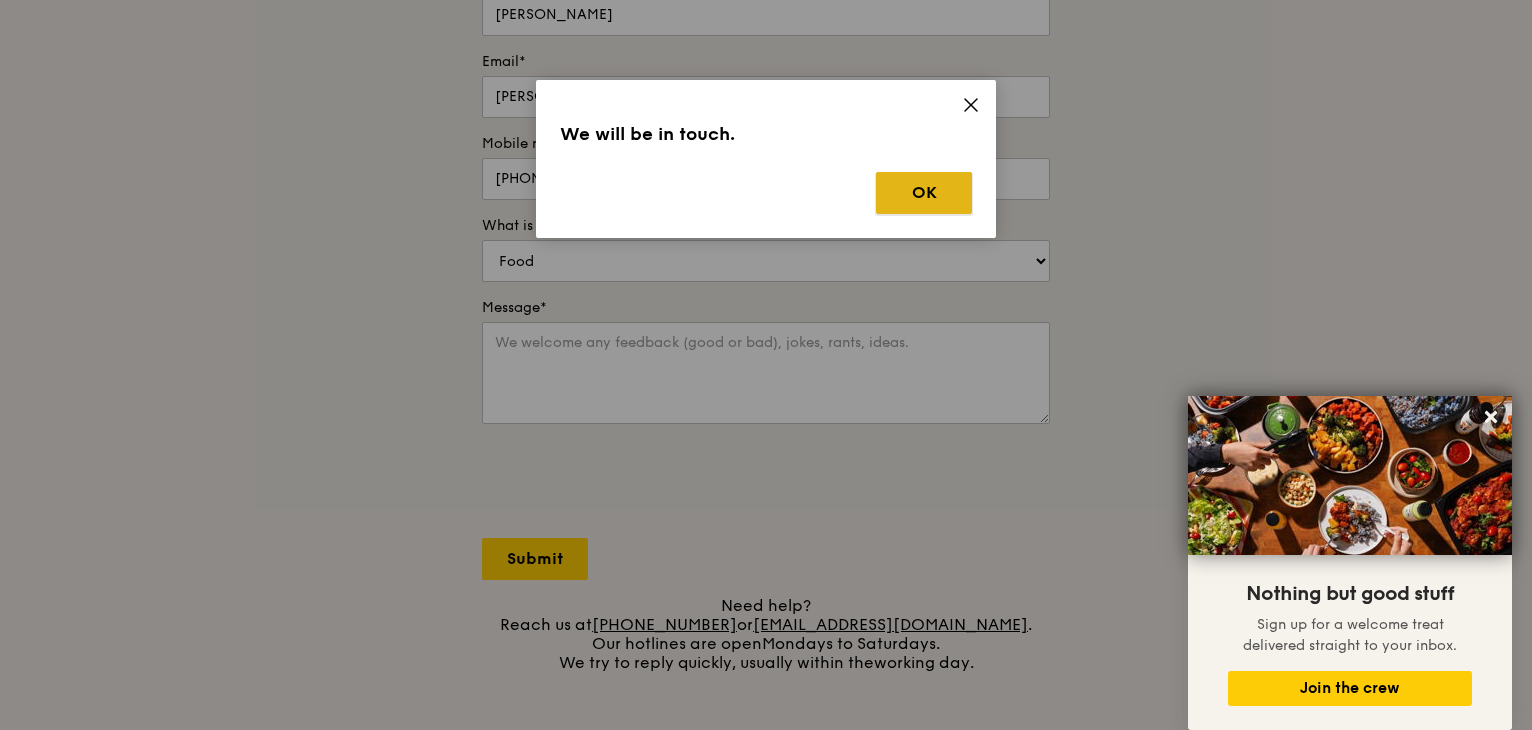 click on "OK" at bounding box center [924, 193] 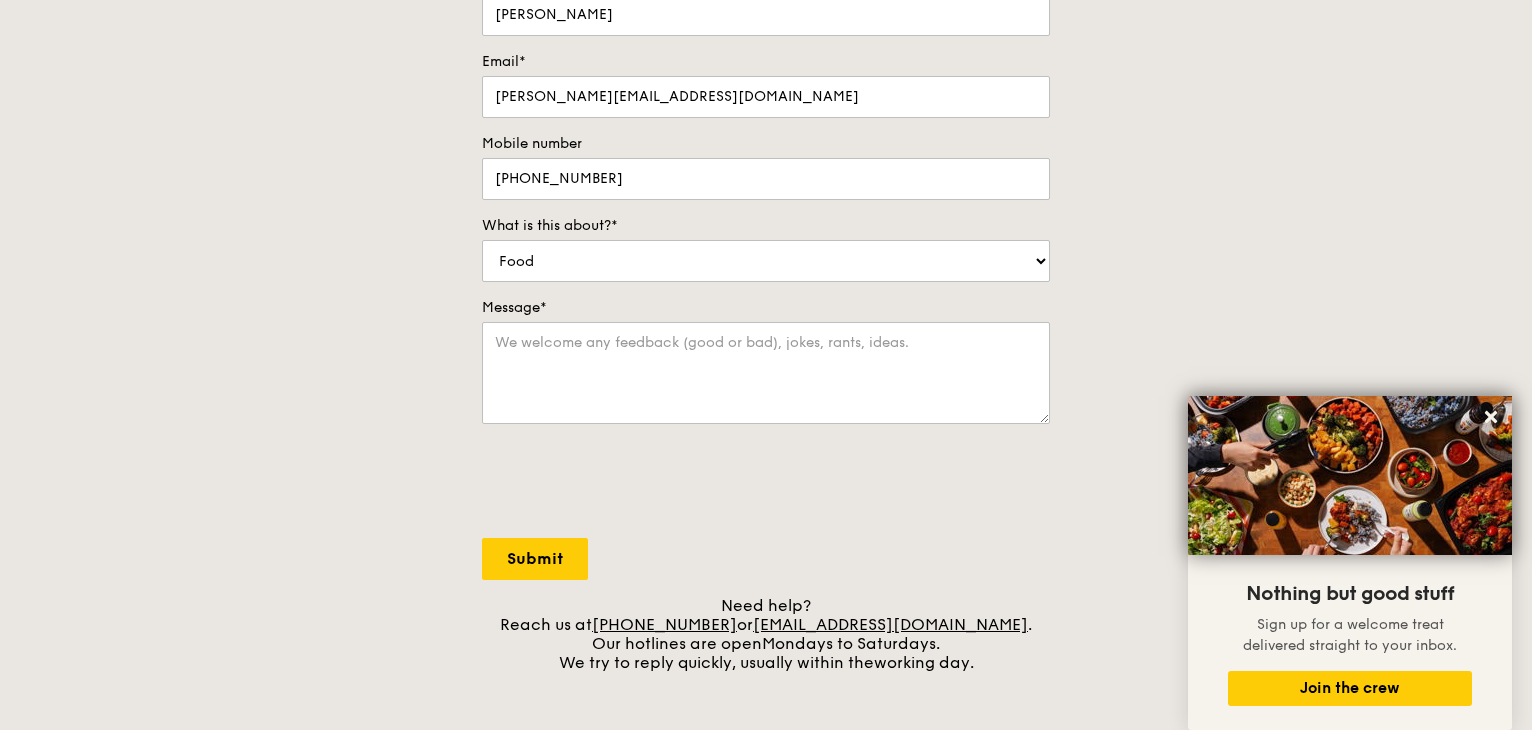 scroll, scrollTop: 0, scrollLeft: 0, axis: both 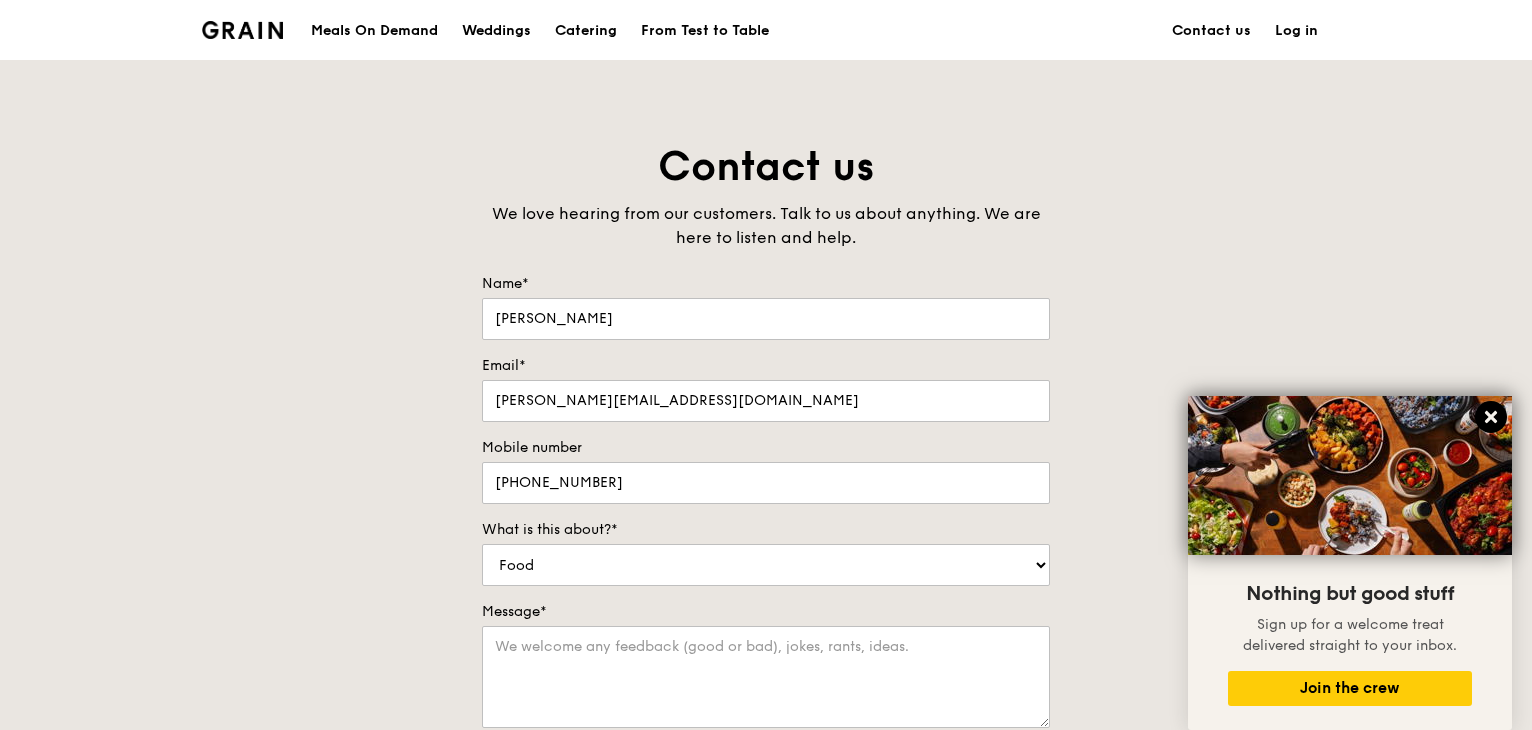click 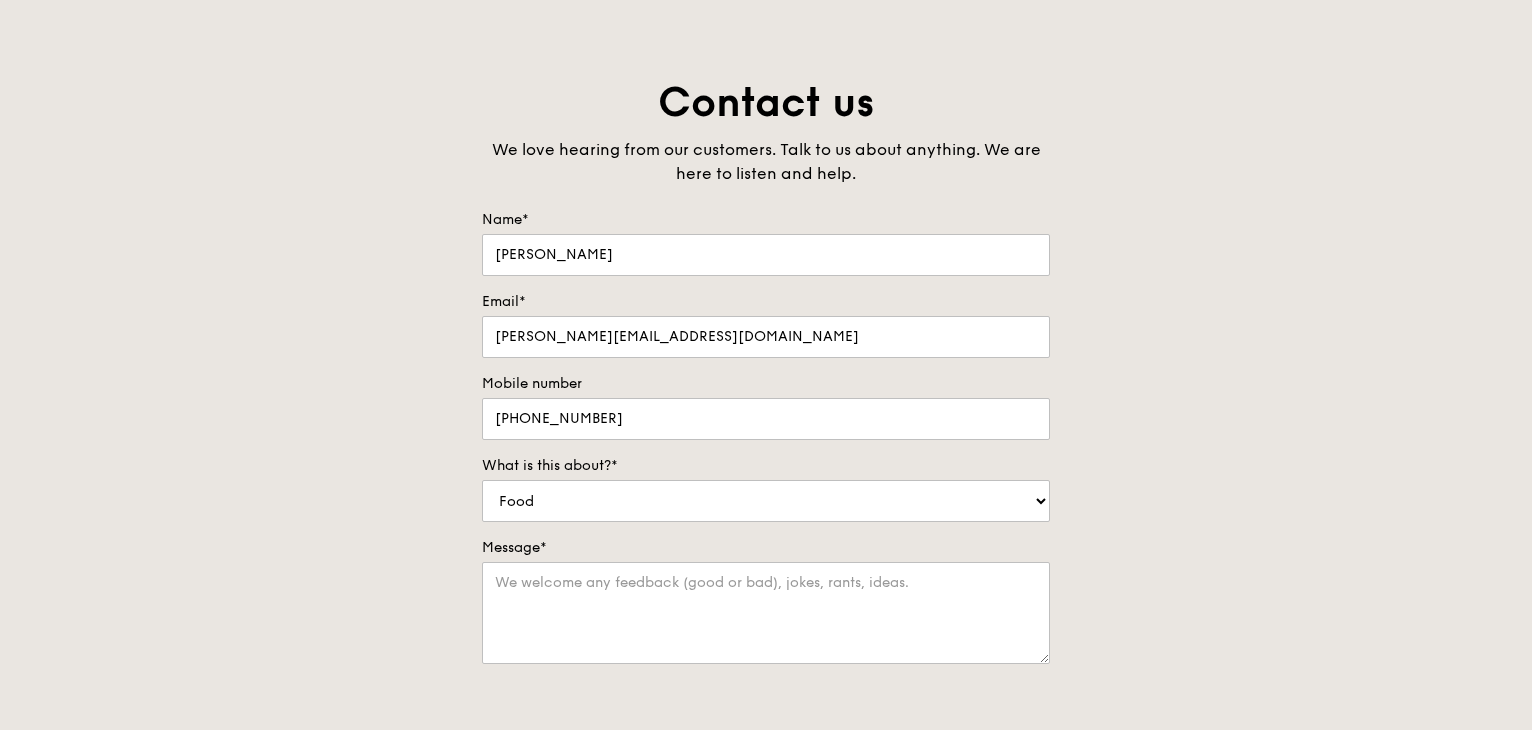 scroll, scrollTop: 79, scrollLeft: 0, axis: vertical 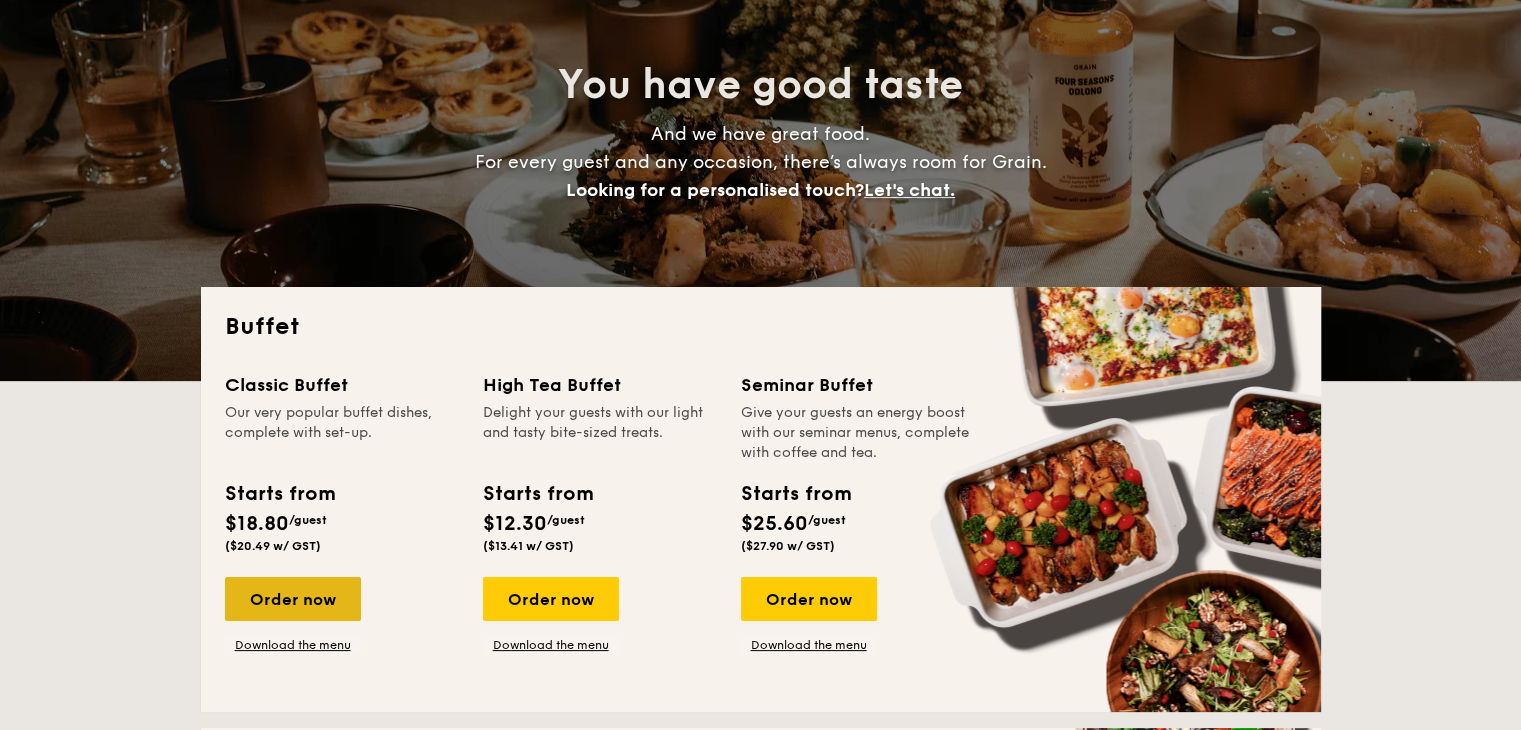 click on "Order now" at bounding box center (293, 599) 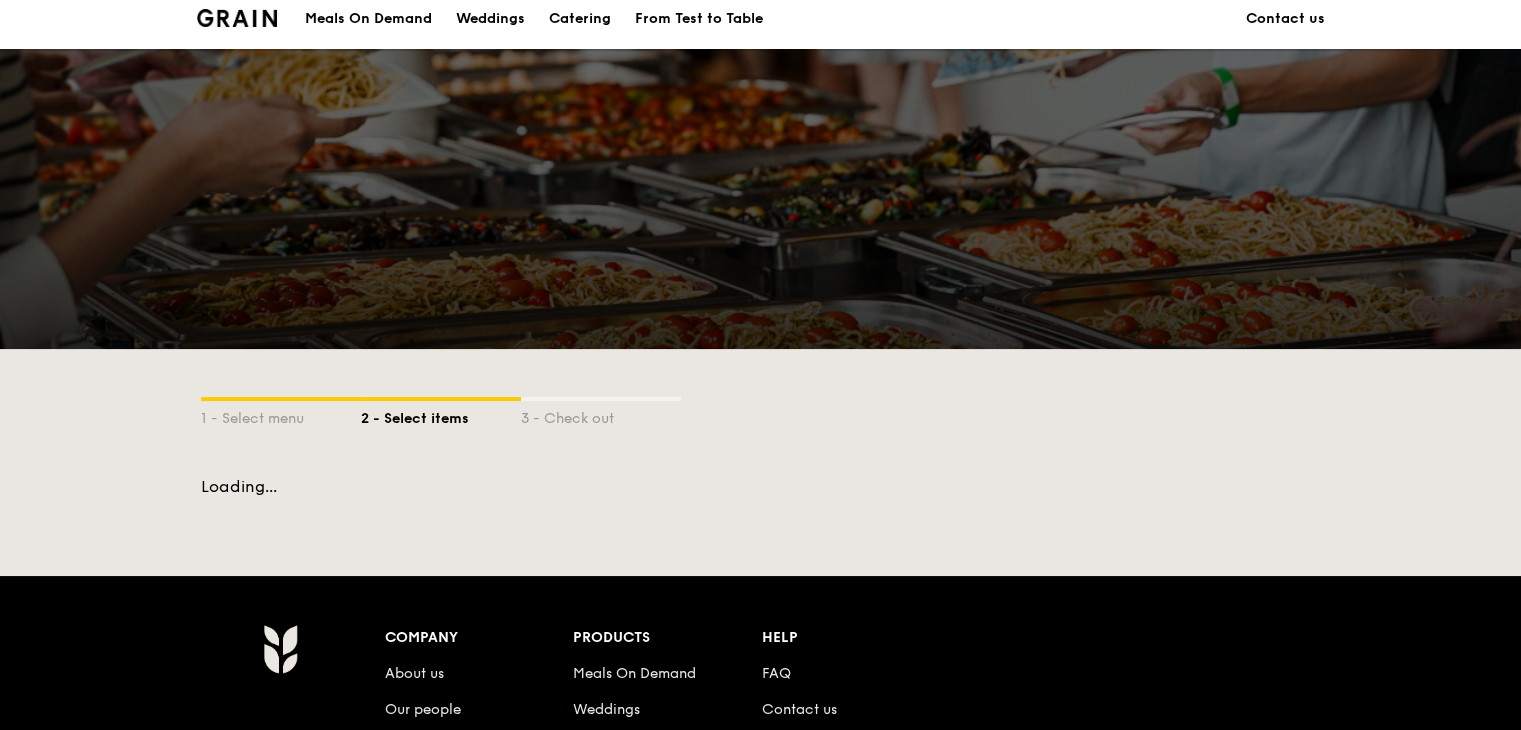 scroll, scrollTop: 0, scrollLeft: 0, axis: both 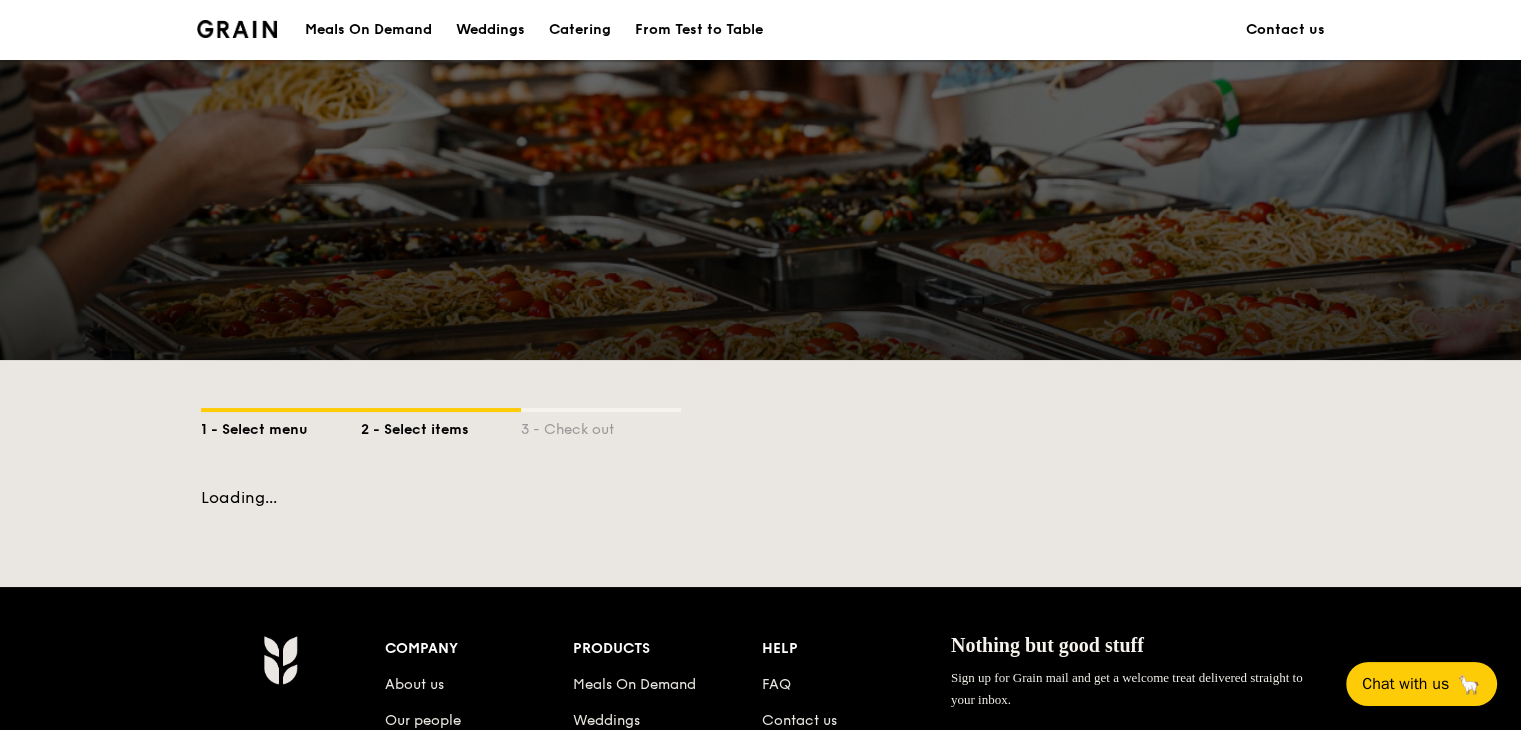 click on "1 - Select menu" at bounding box center [281, 426] 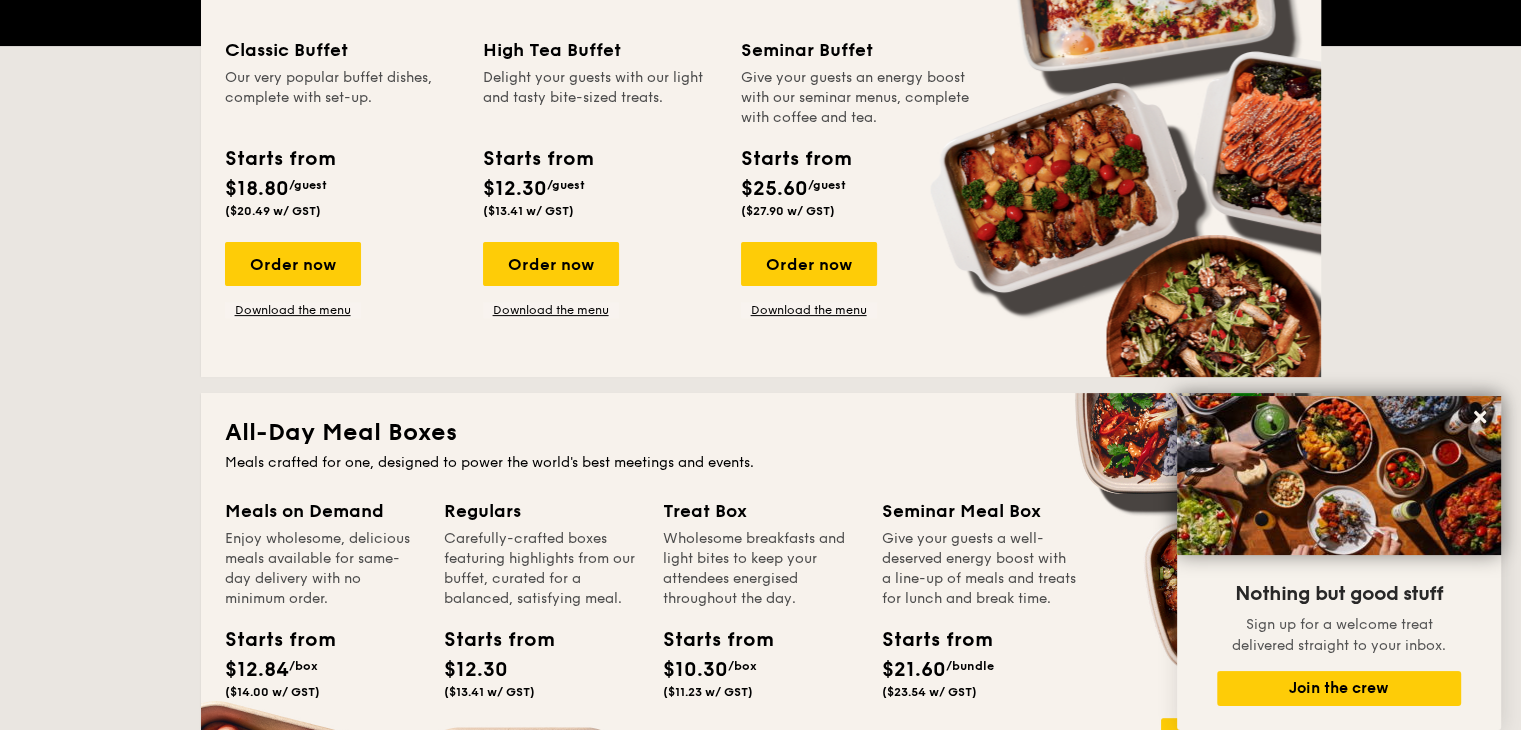 scroll, scrollTop: 471, scrollLeft: 0, axis: vertical 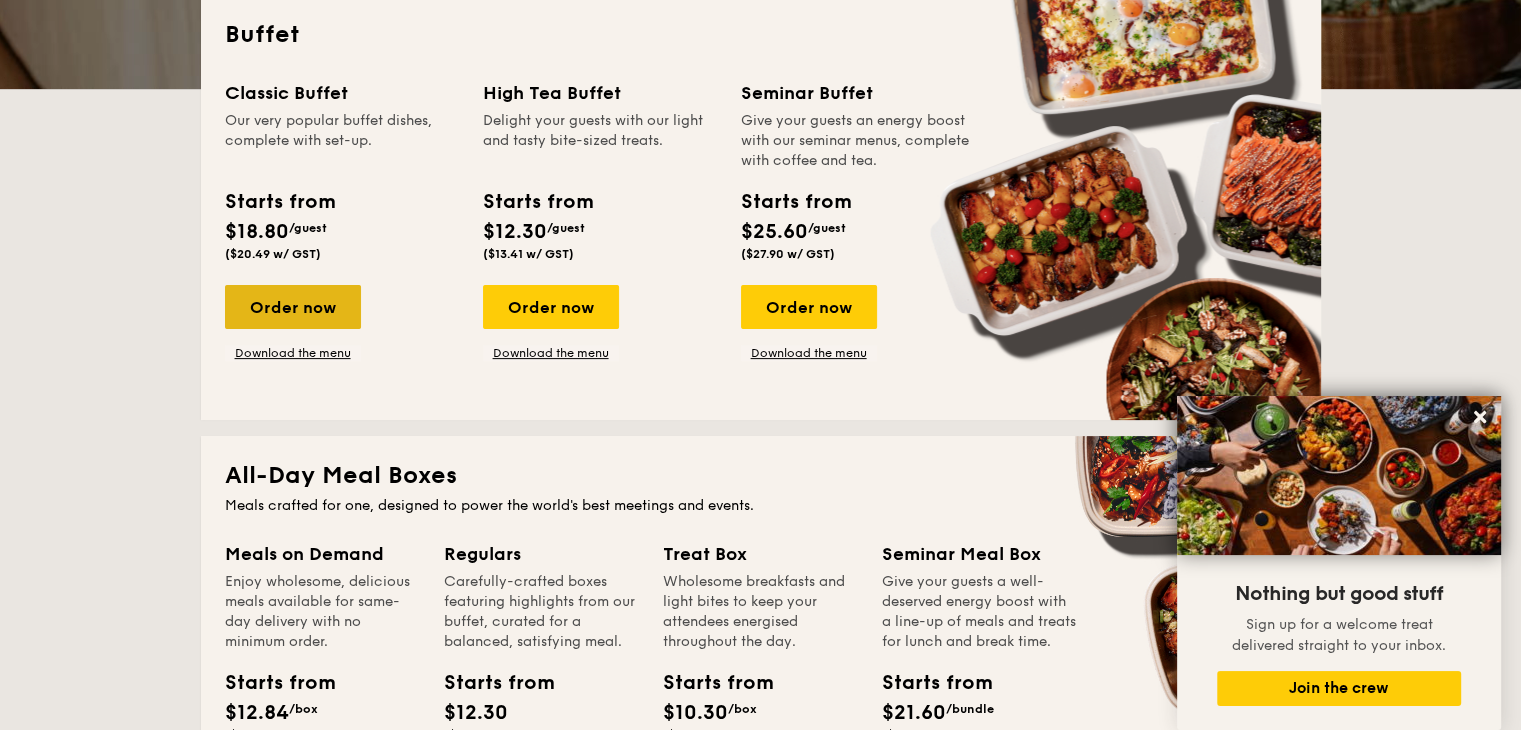 click on "Order now" at bounding box center (293, 307) 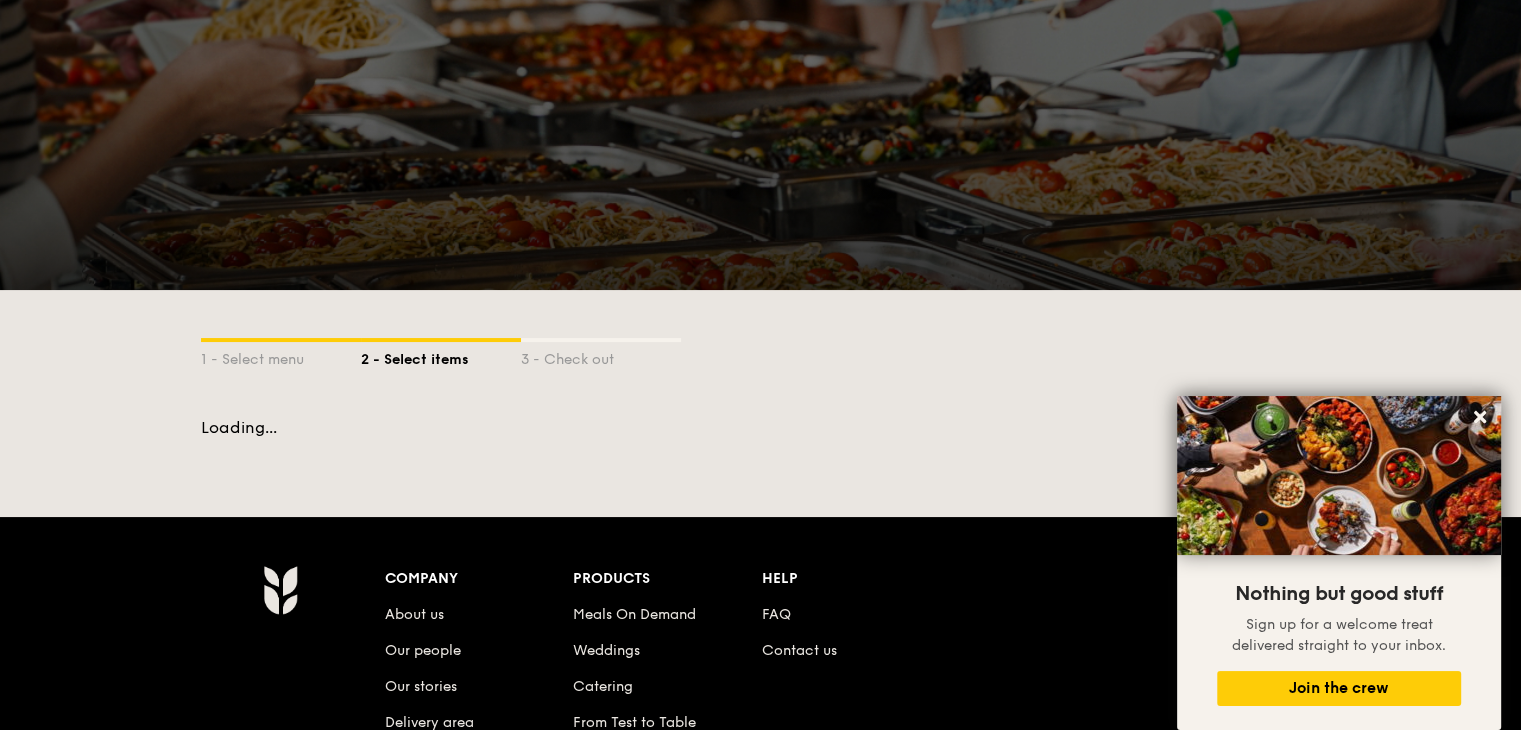 scroll, scrollTop: 0, scrollLeft: 0, axis: both 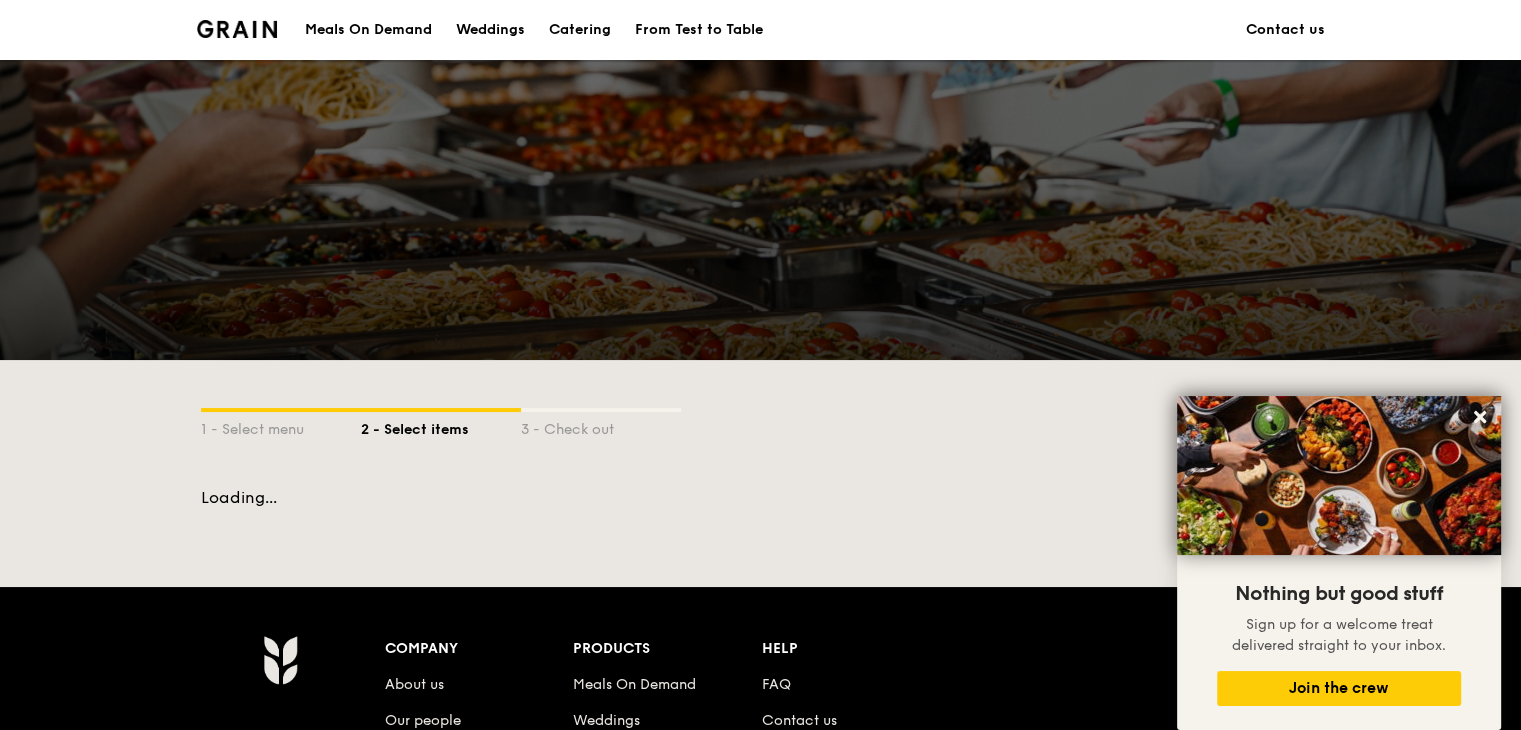 click on "Catering" at bounding box center (580, 30) 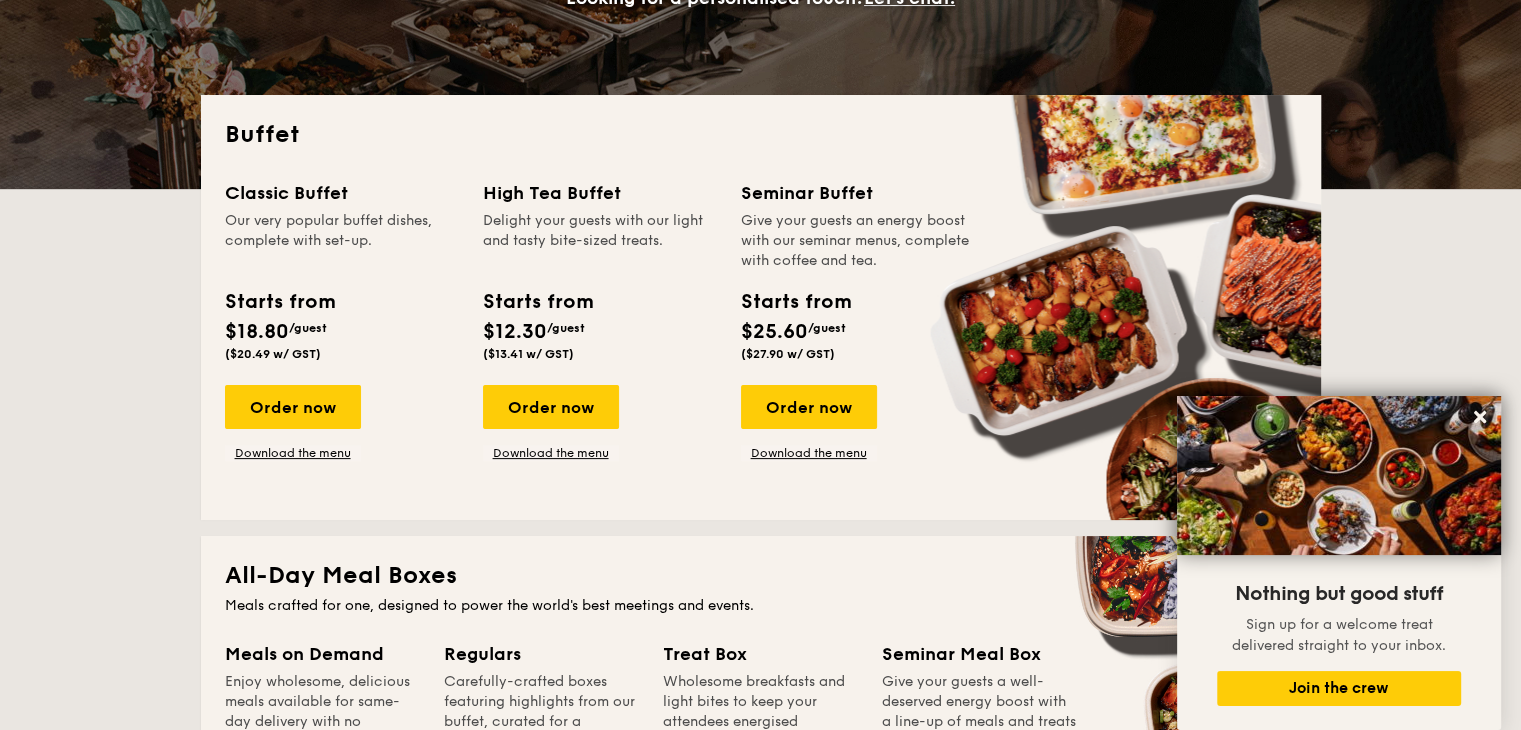scroll, scrollTop: 372, scrollLeft: 0, axis: vertical 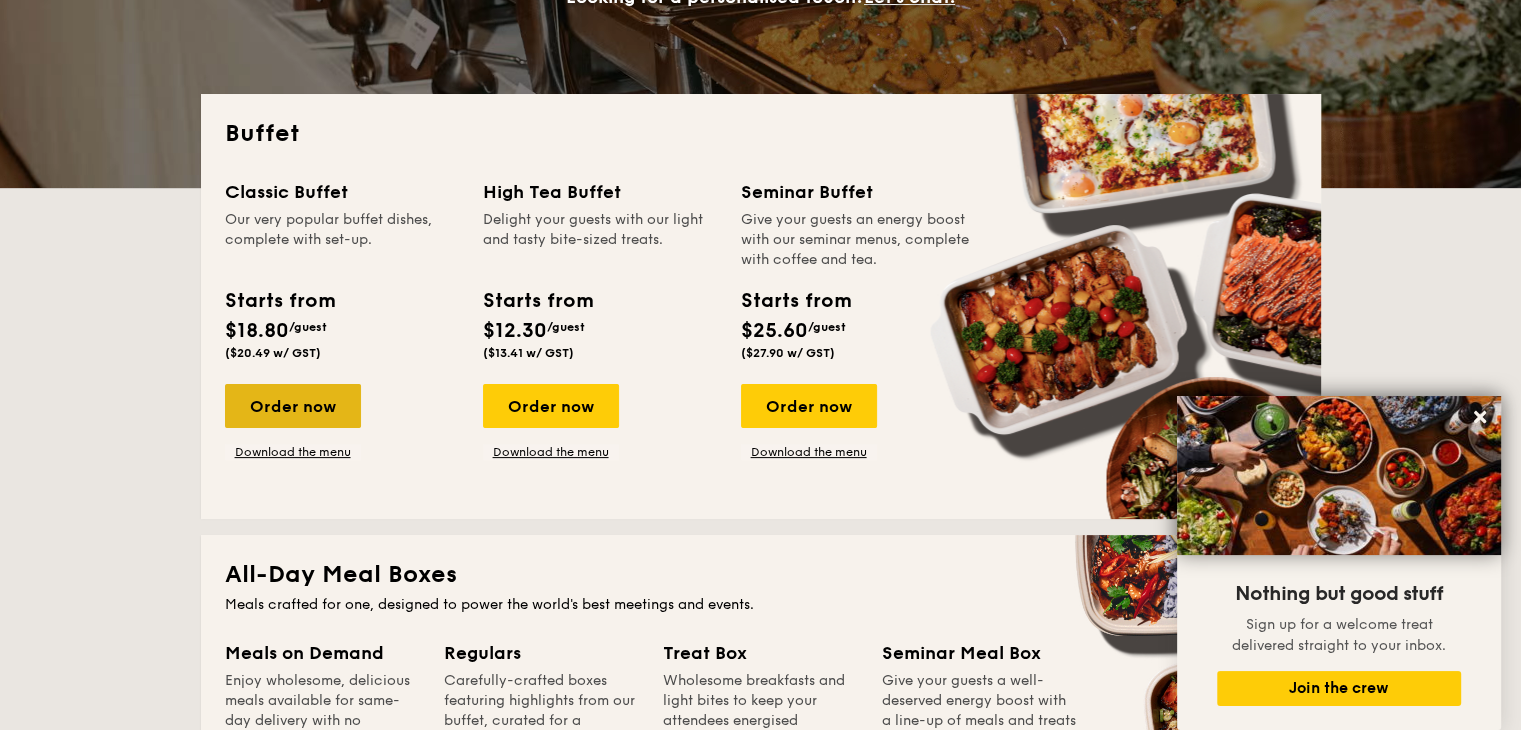 click on "Order now" at bounding box center (293, 406) 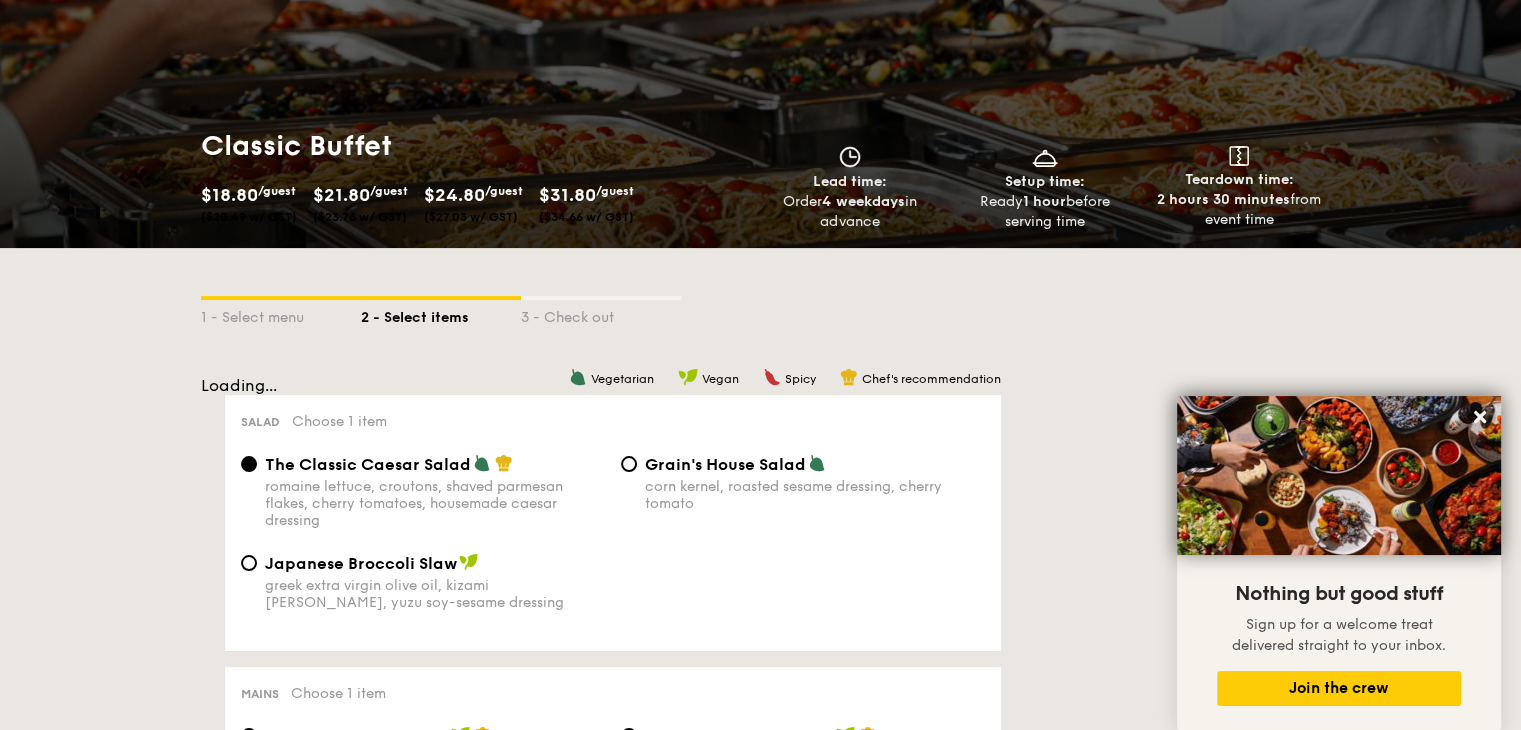 scroll, scrollTop: 146, scrollLeft: 0, axis: vertical 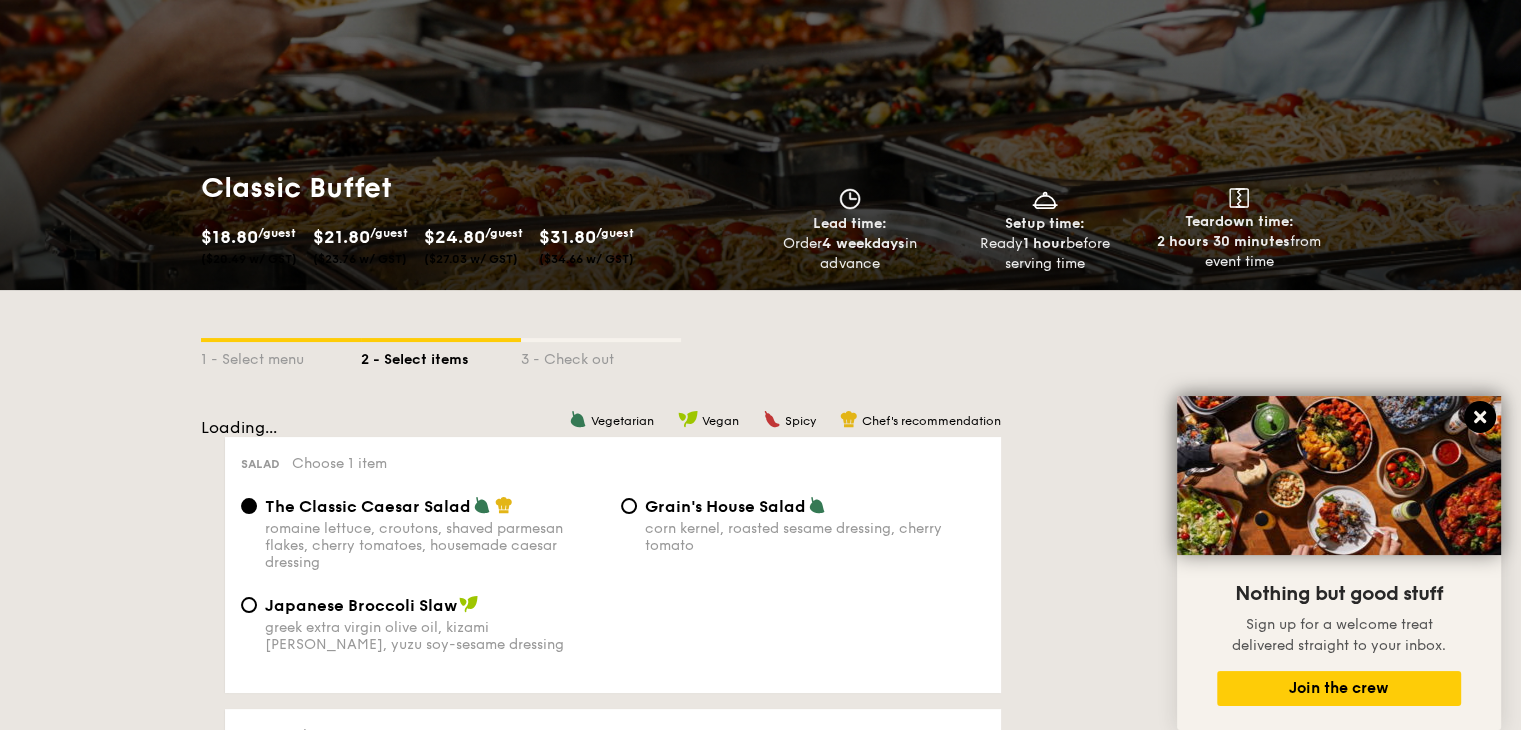click 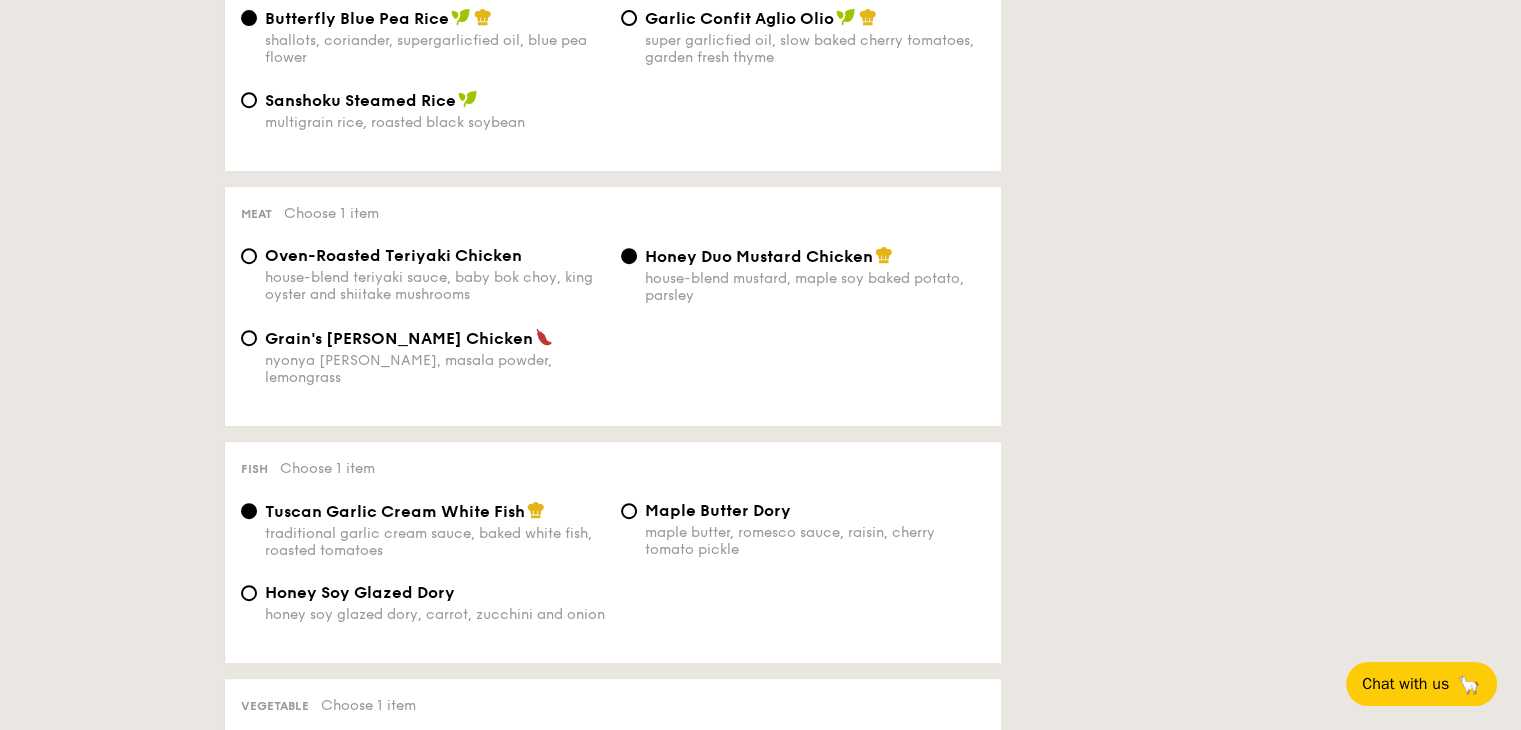 scroll, scrollTop: 606, scrollLeft: 0, axis: vertical 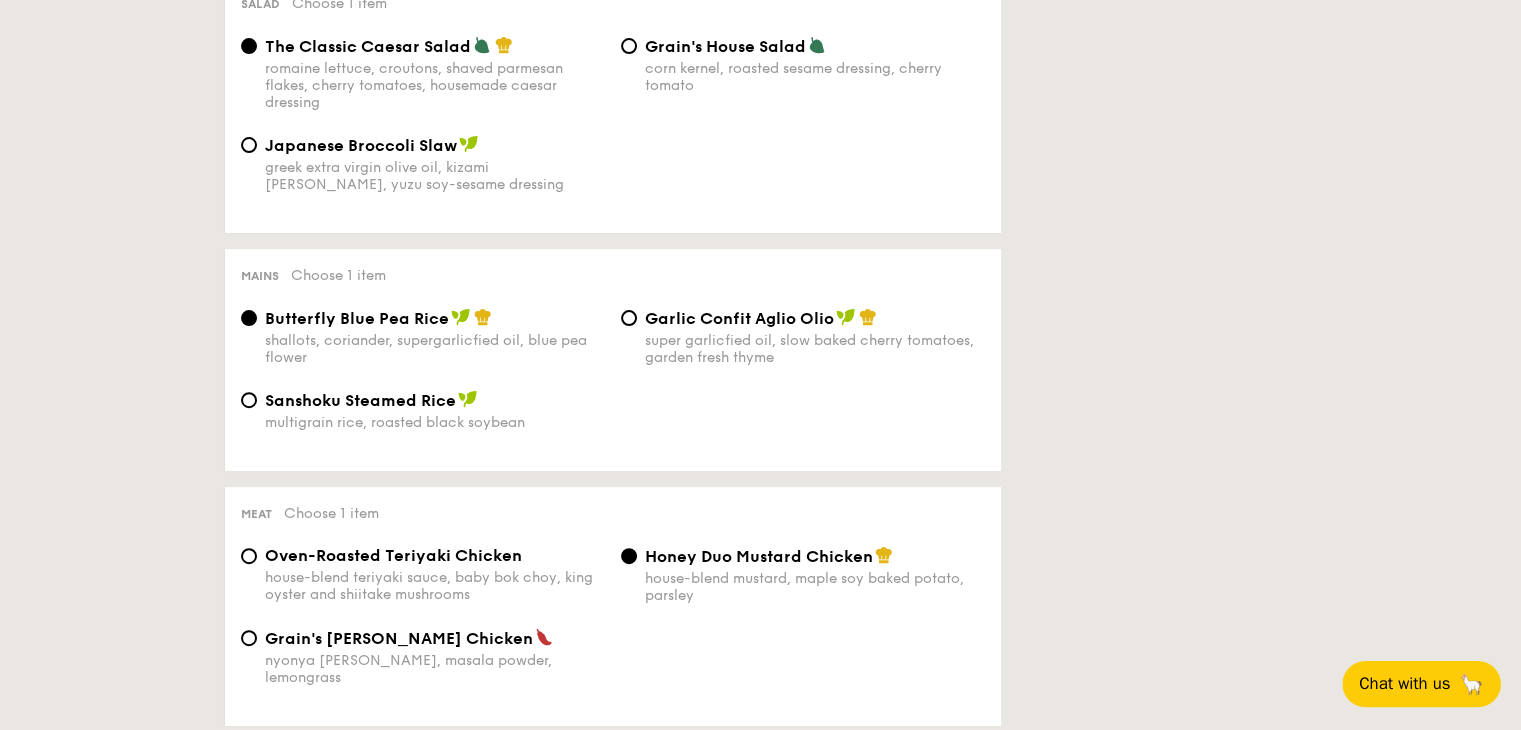 click on "🦙" at bounding box center (1471, 684) 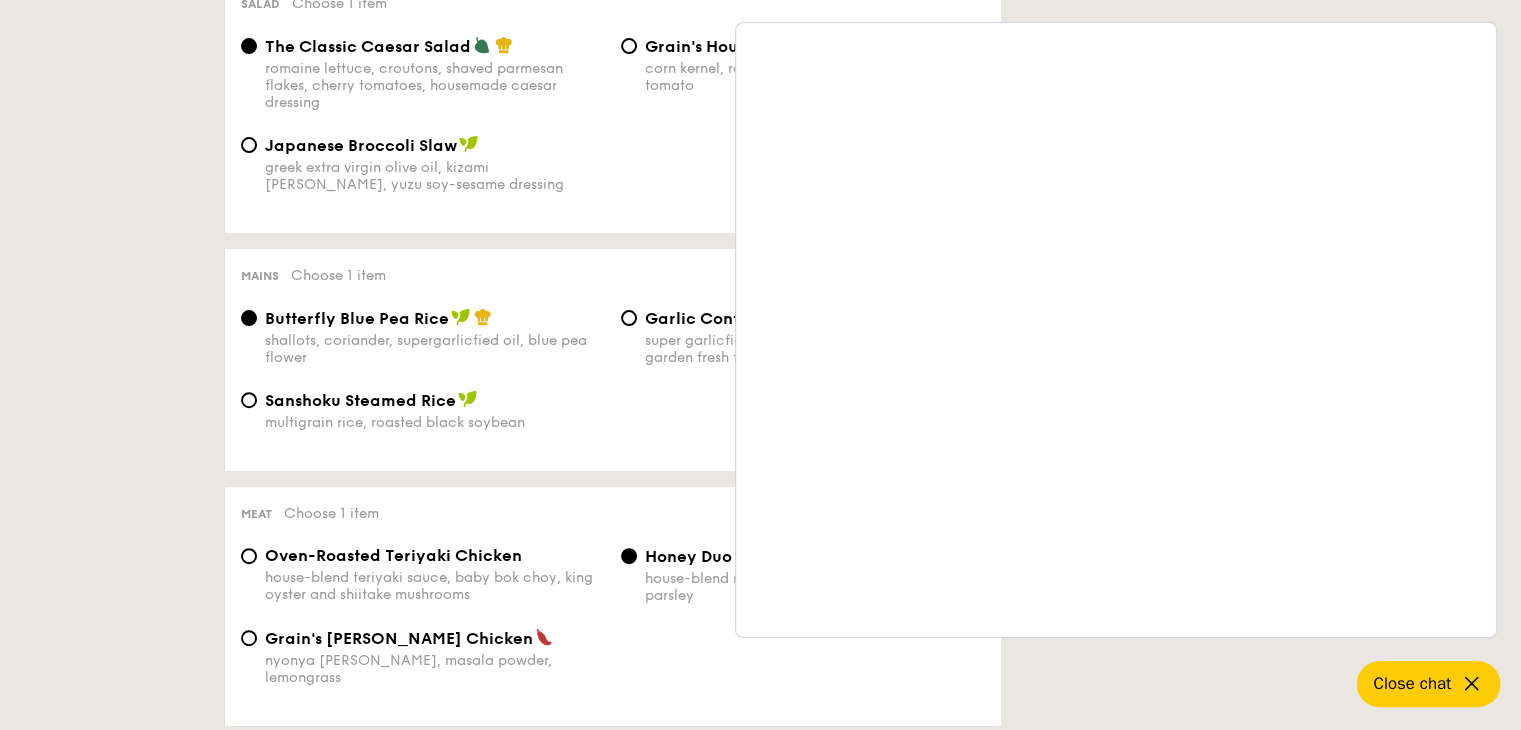 click 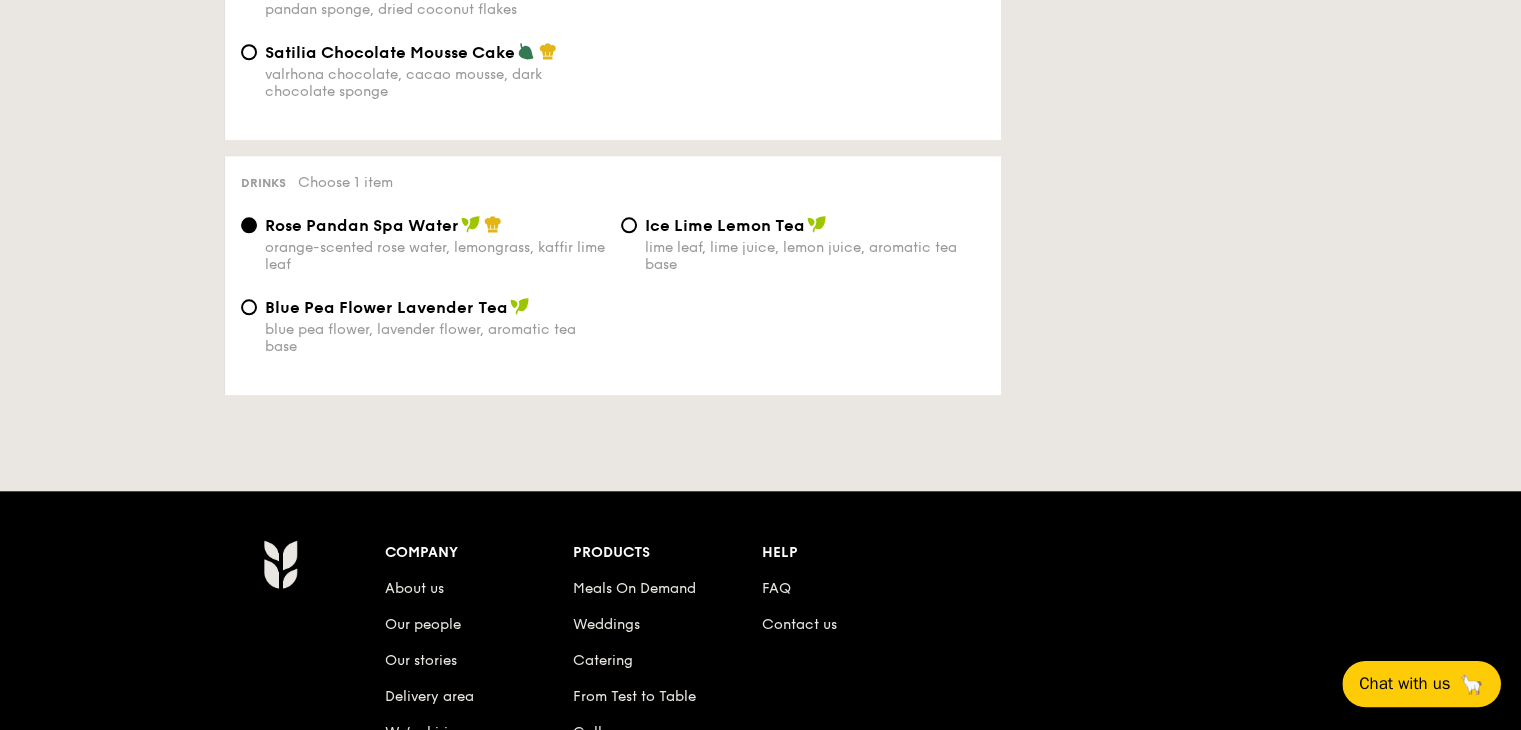 scroll, scrollTop: 1979, scrollLeft: 0, axis: vertical 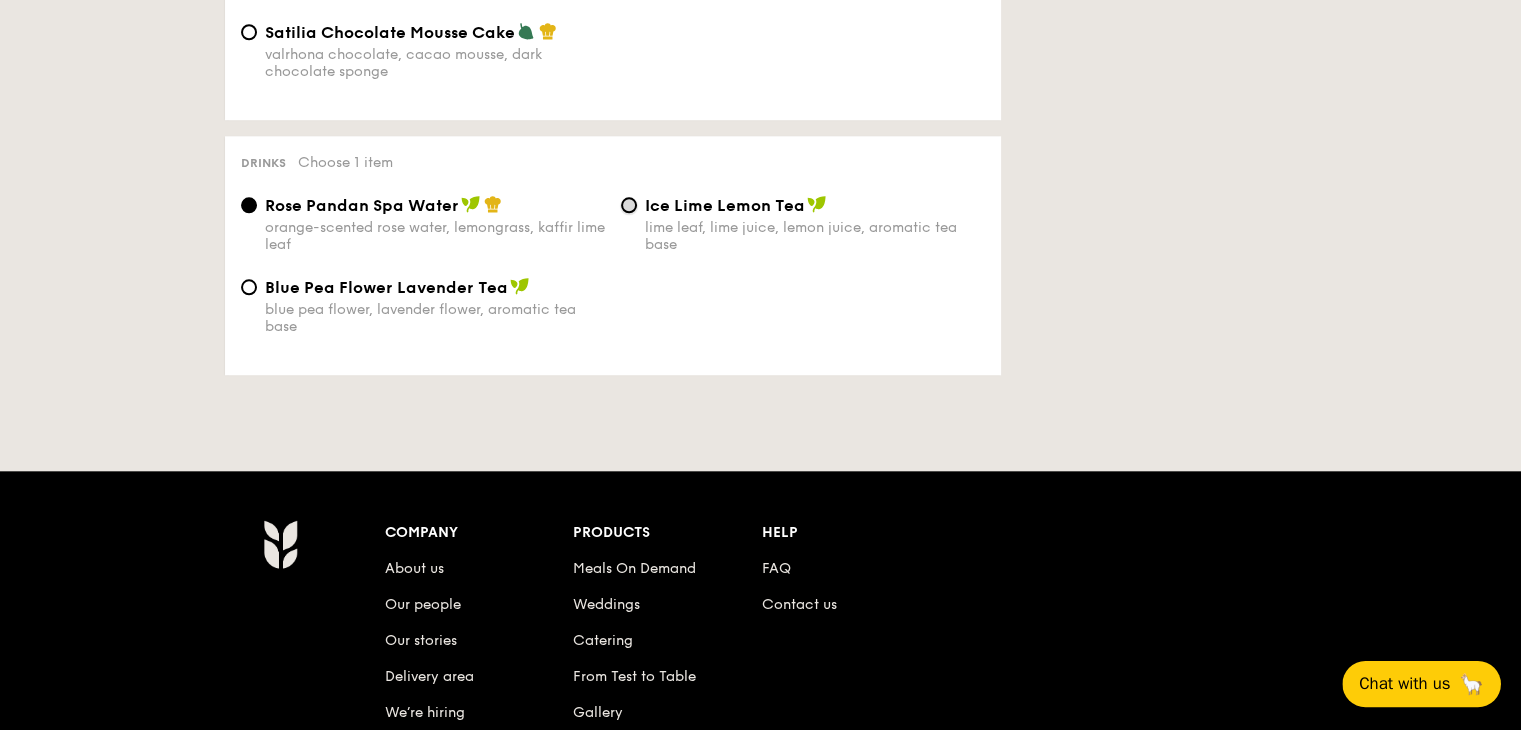 click on "Ice Lime Lemon Tea lime leaf, lime juice, lemon juice, aromatic tea base" at bounding box center (629, 205) 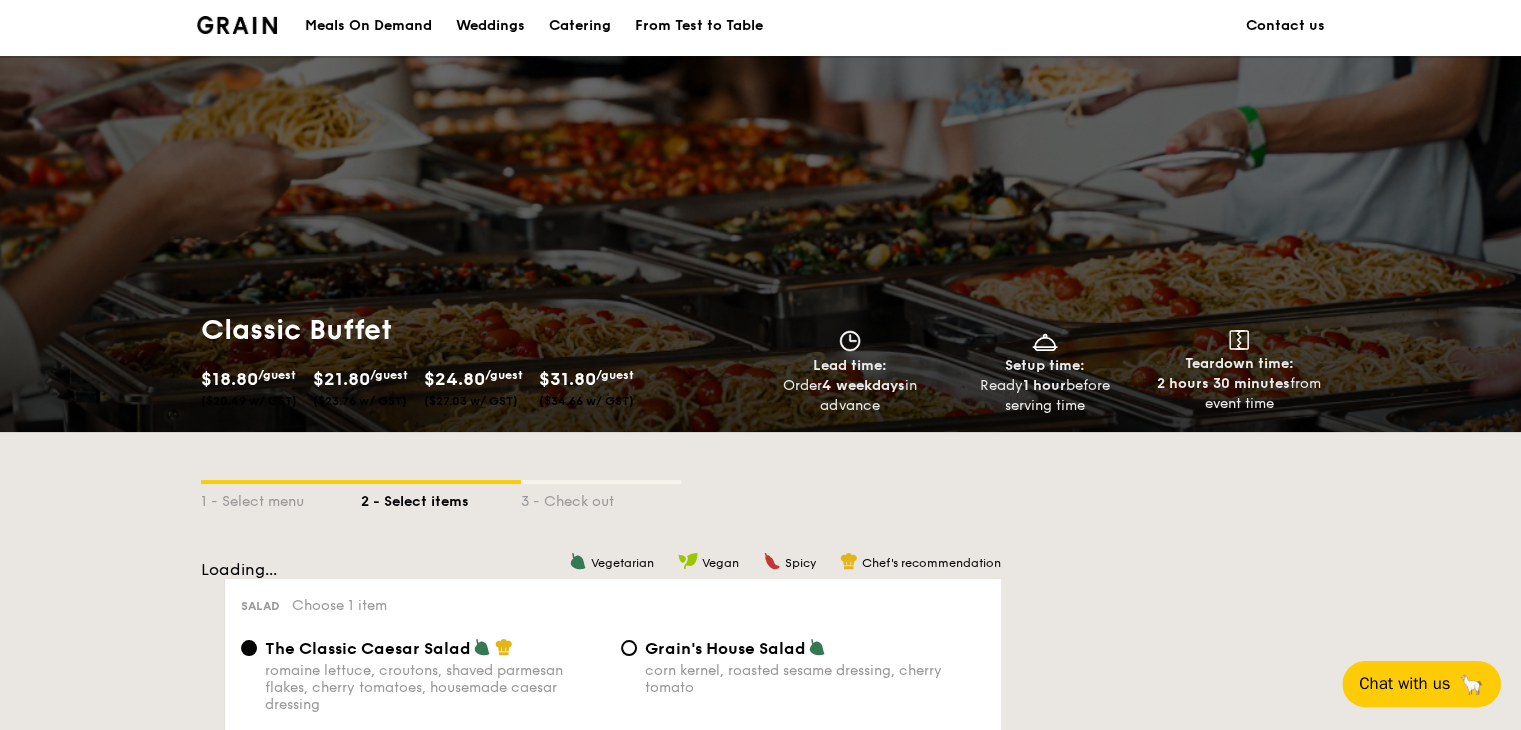 scroll, scrollTop: 0, scrollLeft: 0, axis: both 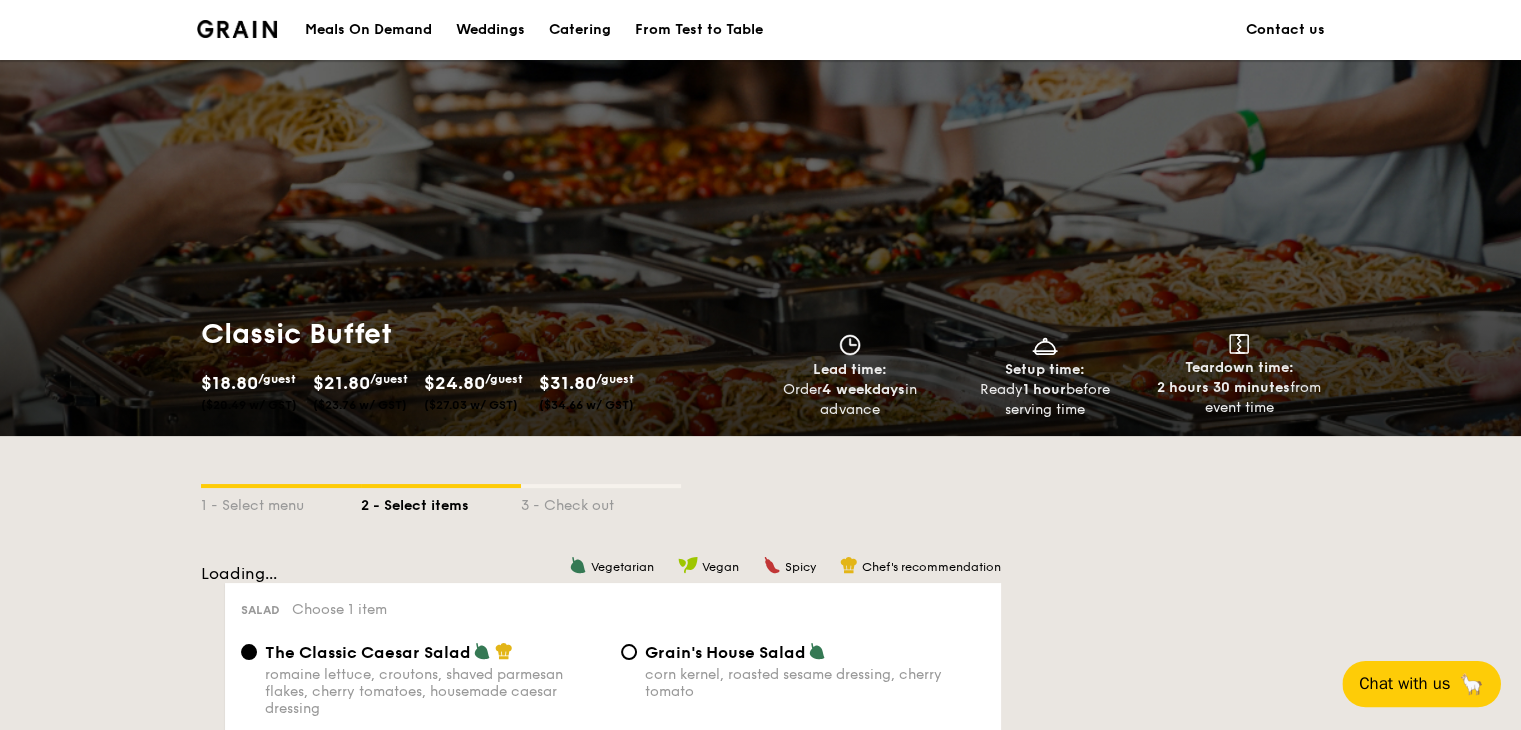 click on "3 - Check out" at bounding box center (601, 502) 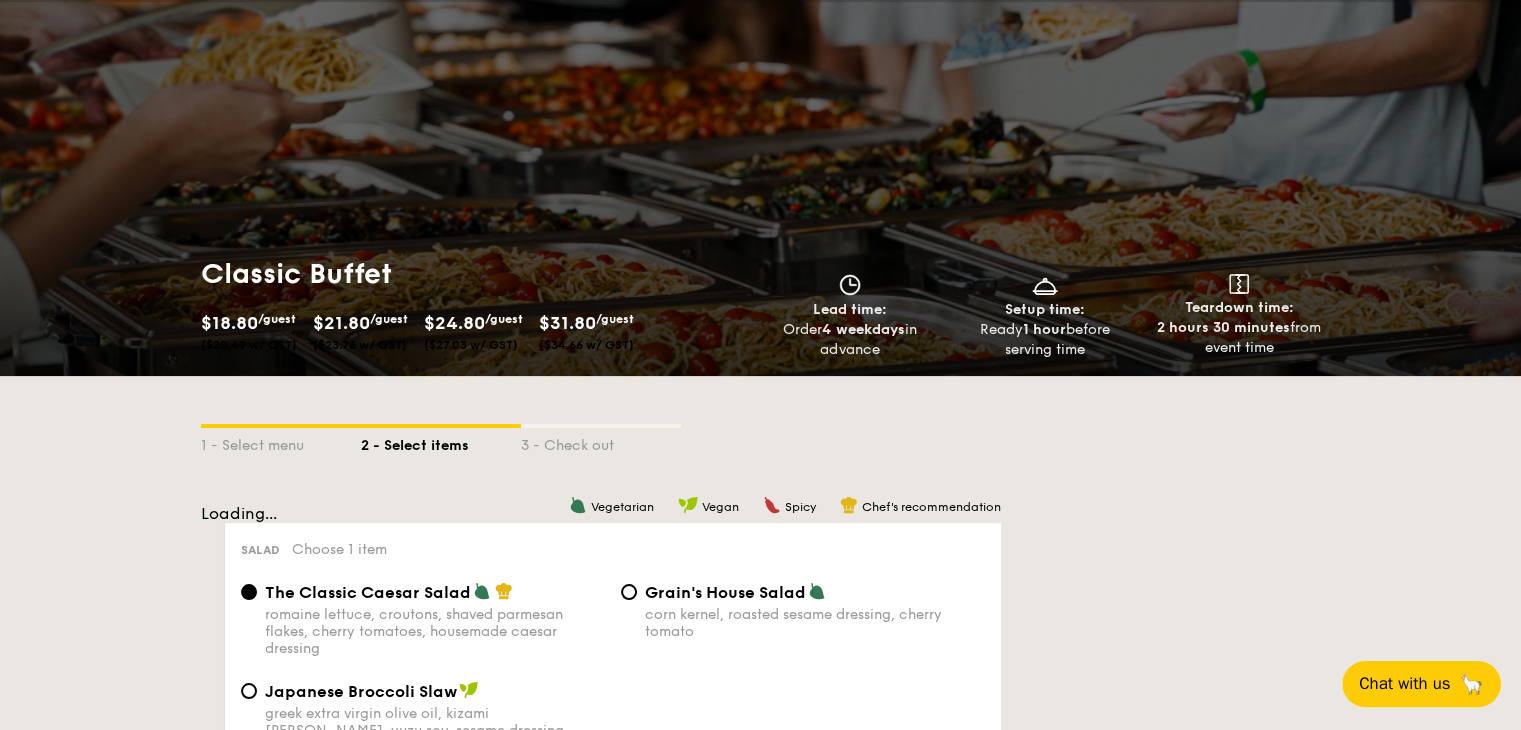 scroll, scrollTop: 62, scrollLeft: 0, axis: vertical 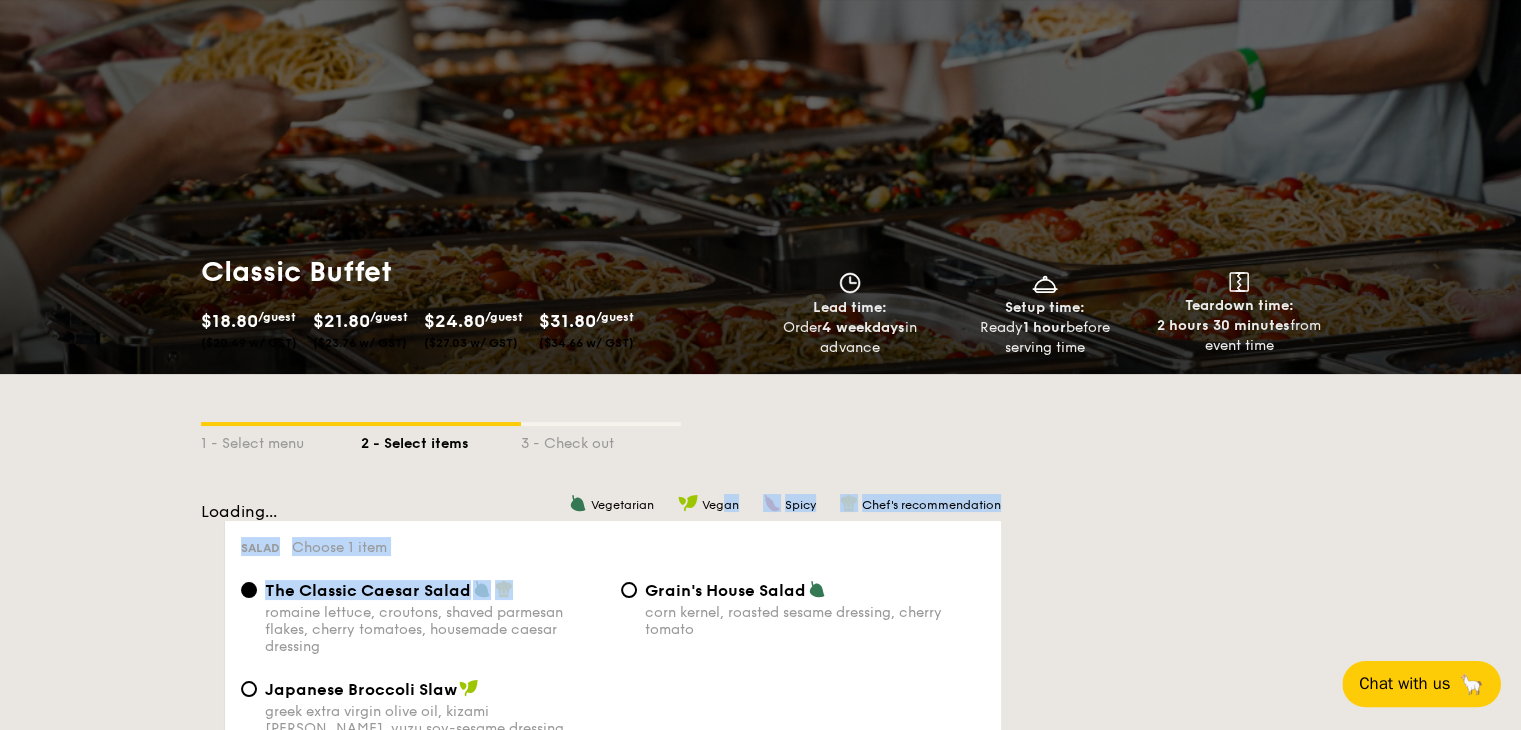 drag, startPoint x: 557, startPoint y: 586, endPoint x: 723, endPoint y: 510, distance: 182.57054 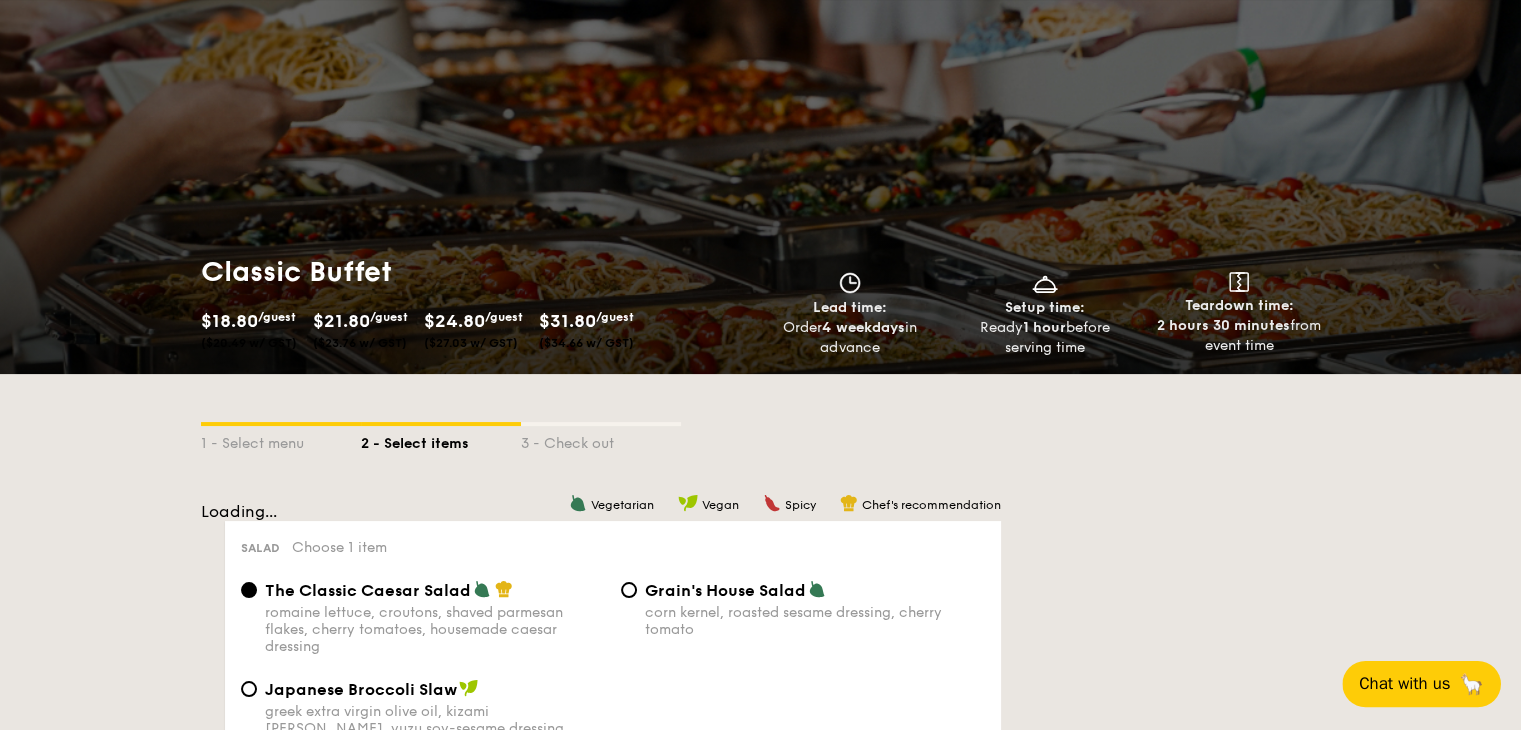 click on "romaine lettuce, croutons, shaved parmesan flakes, cherry tomatoes, housemade caesar dressing" at bounding box center (435, 629) 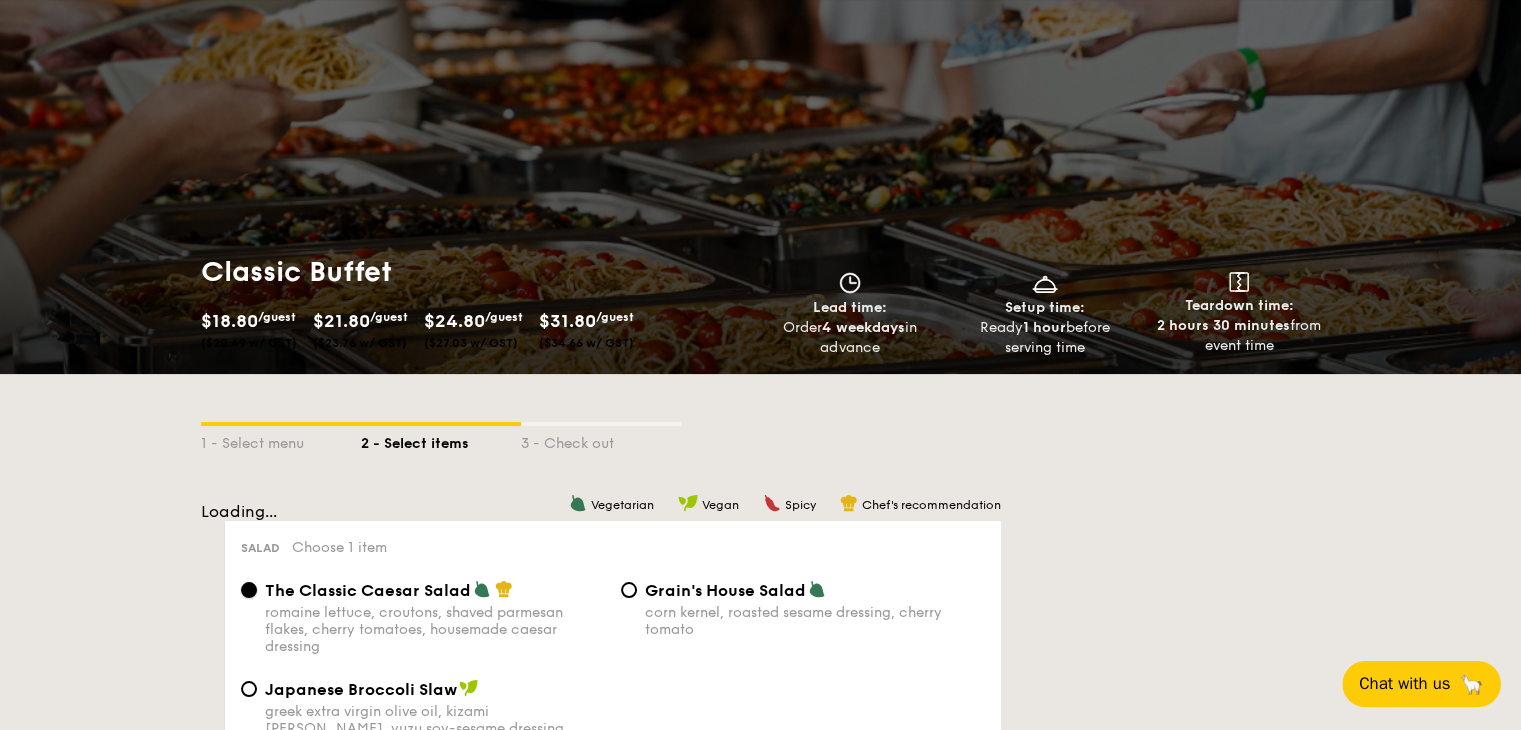 click on "The Classic Caesar Salad romaine lettuce, croutons, shaved parmesan flakes, cherry tomatoes, housemade caesar dressing" at bounding box center [249, 590] 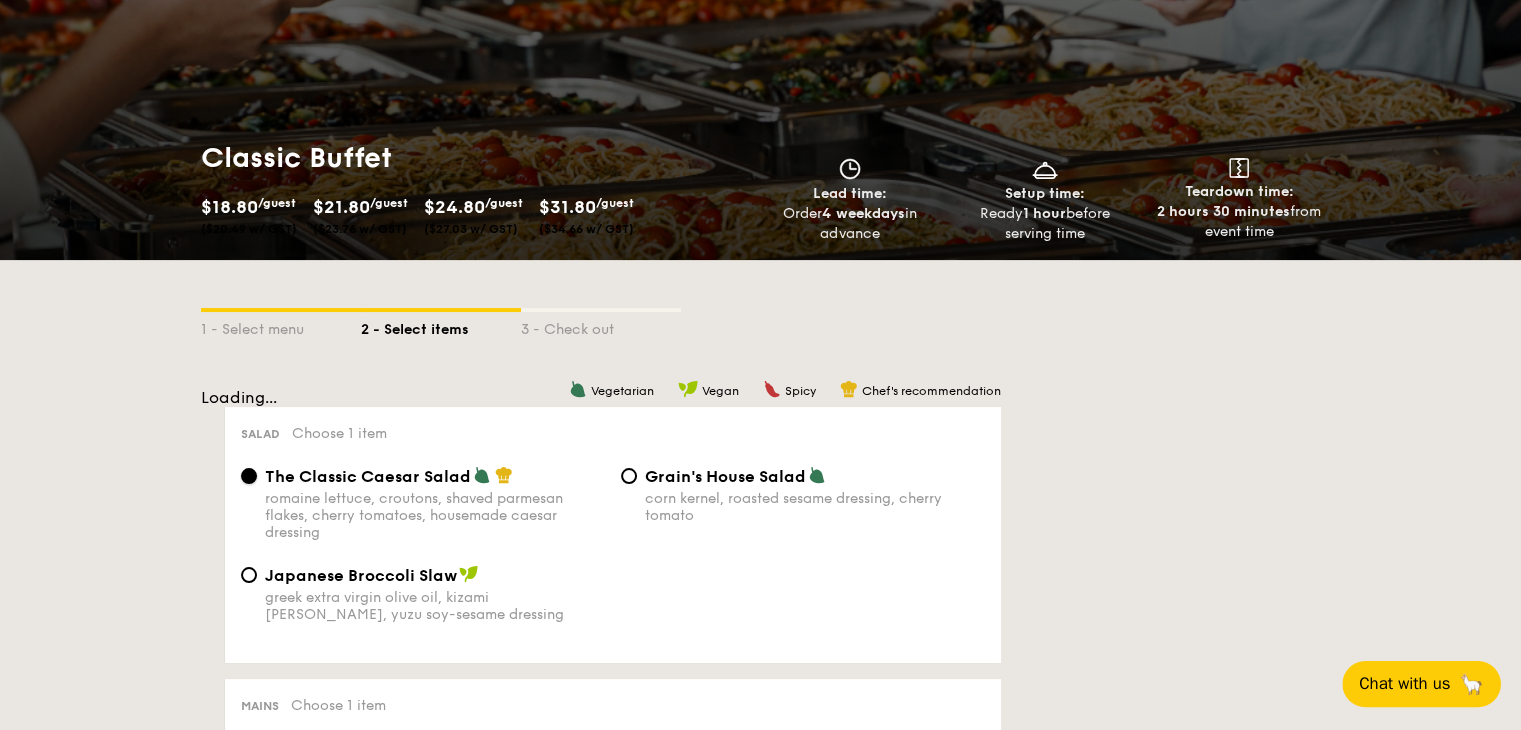 scroll, scrollTop: 178, scrollLeft: 0, axis: vertical 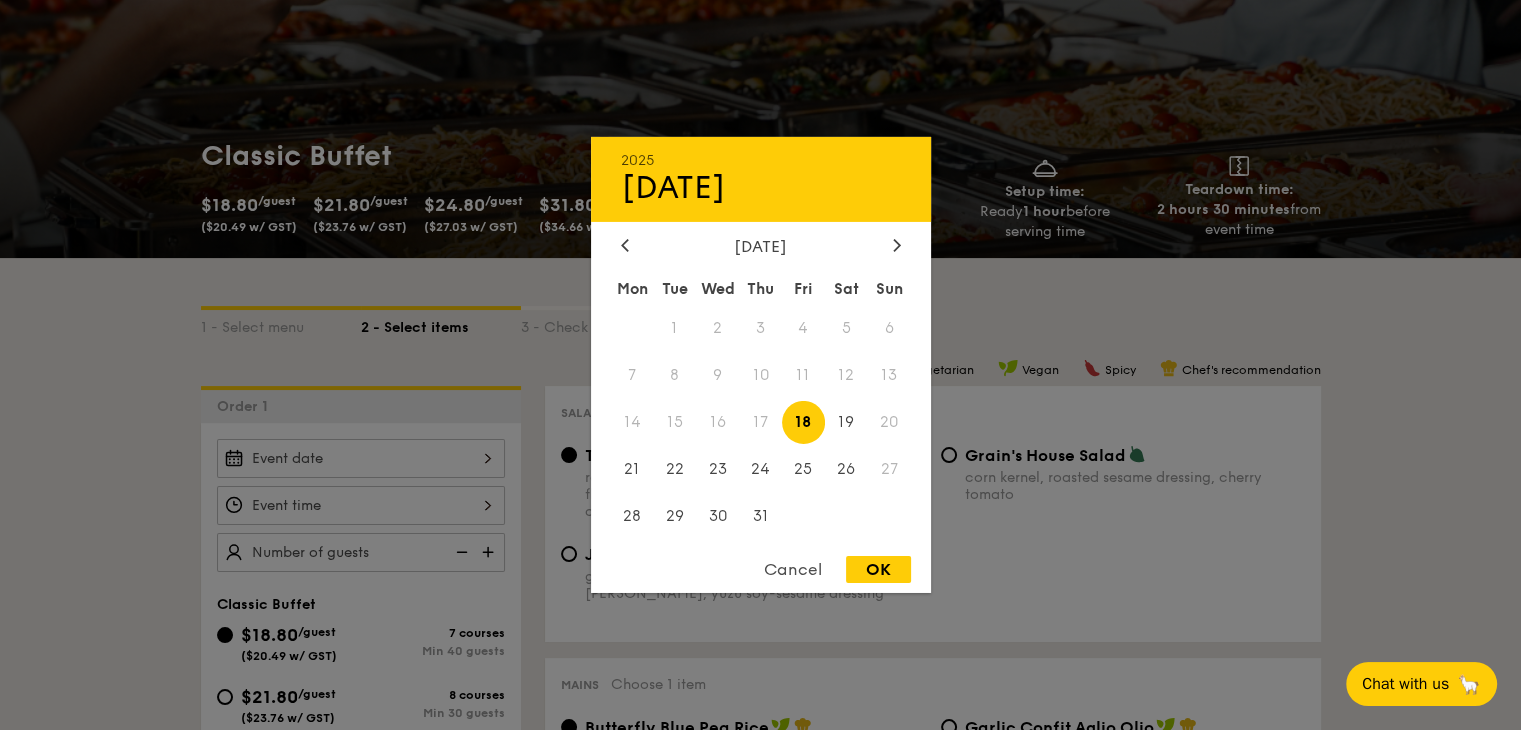 click on "2025   [DATE] [DATE] Tue Wed Thu Fri Sat Sun   1 2 3 4 5 6 7 8 9 10 11 12 13 14 15 16 17 18 19 20 21 22 23 24 25 26 27 28 29 30 31     Cancel   OK" at bounding box center [361, 458] 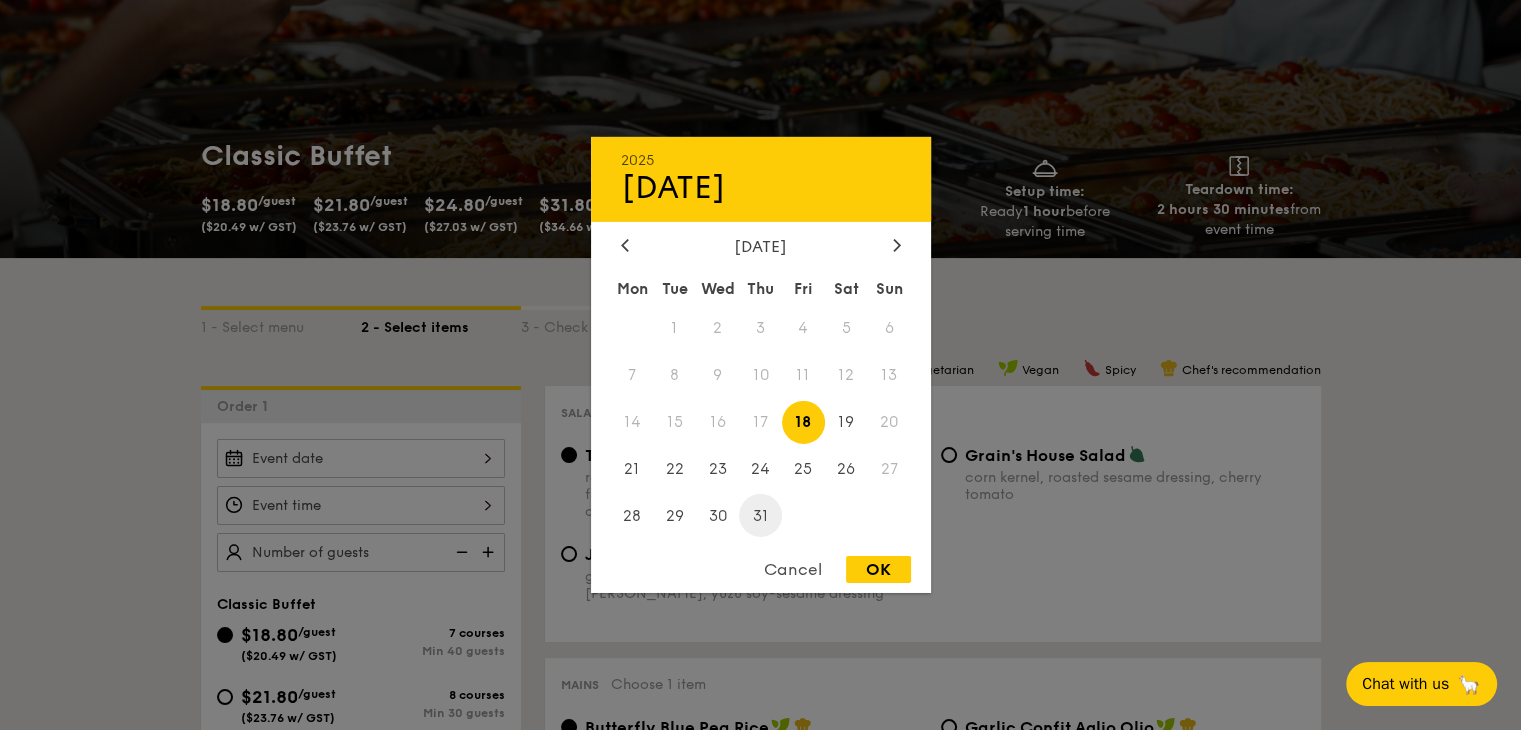 click on "31" at bounding box center (760, 515) 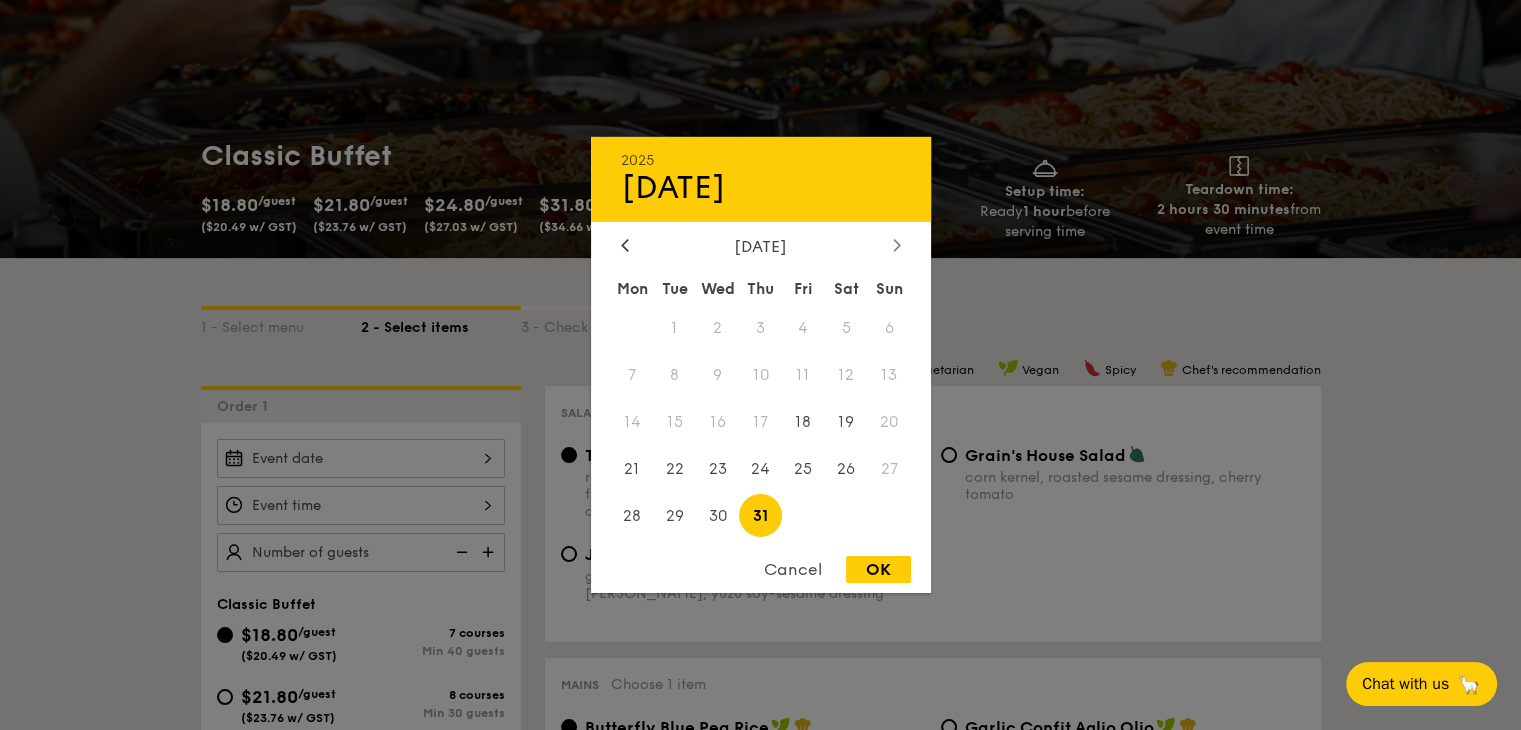 click at bounding box center [897, 246] 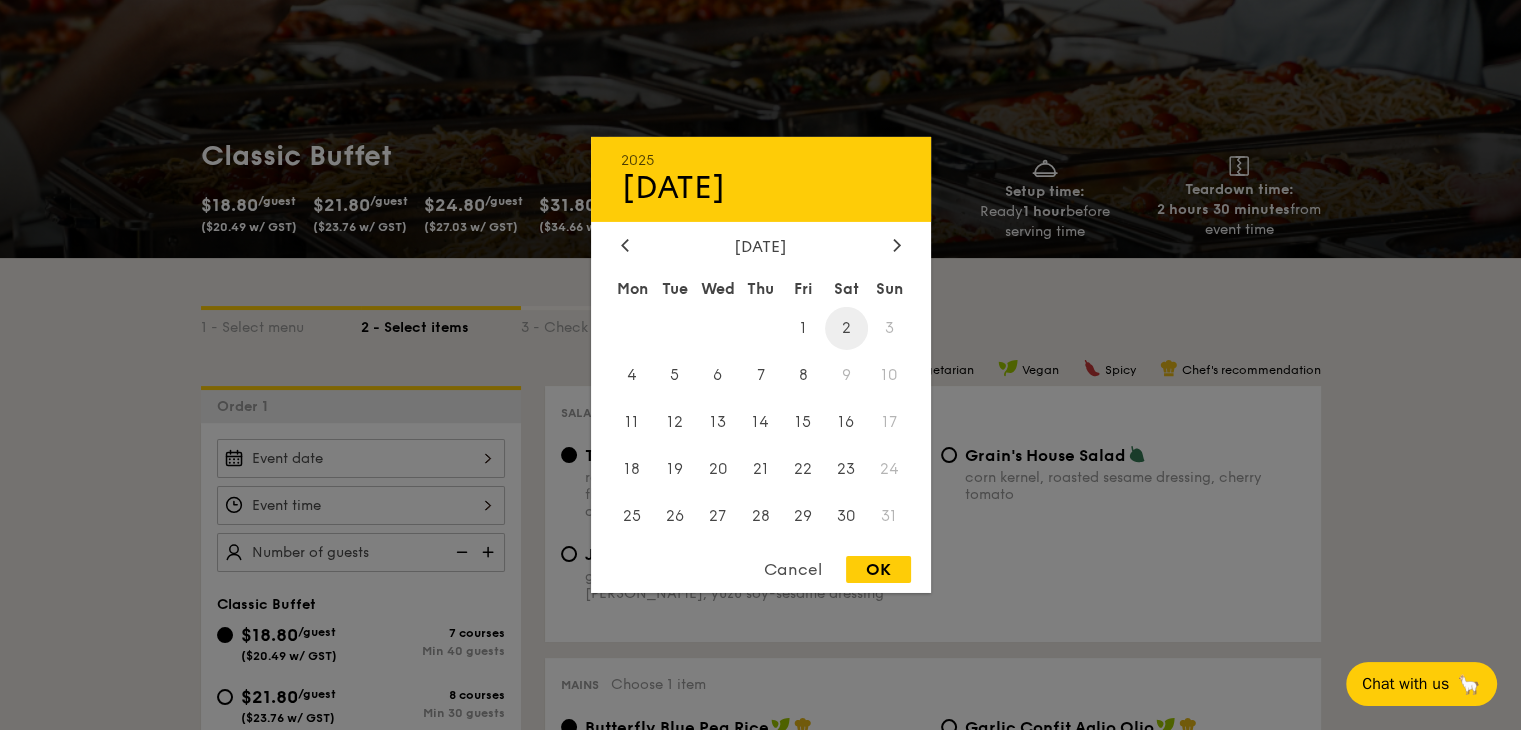 click on "2" at bounding box center [846, 328] 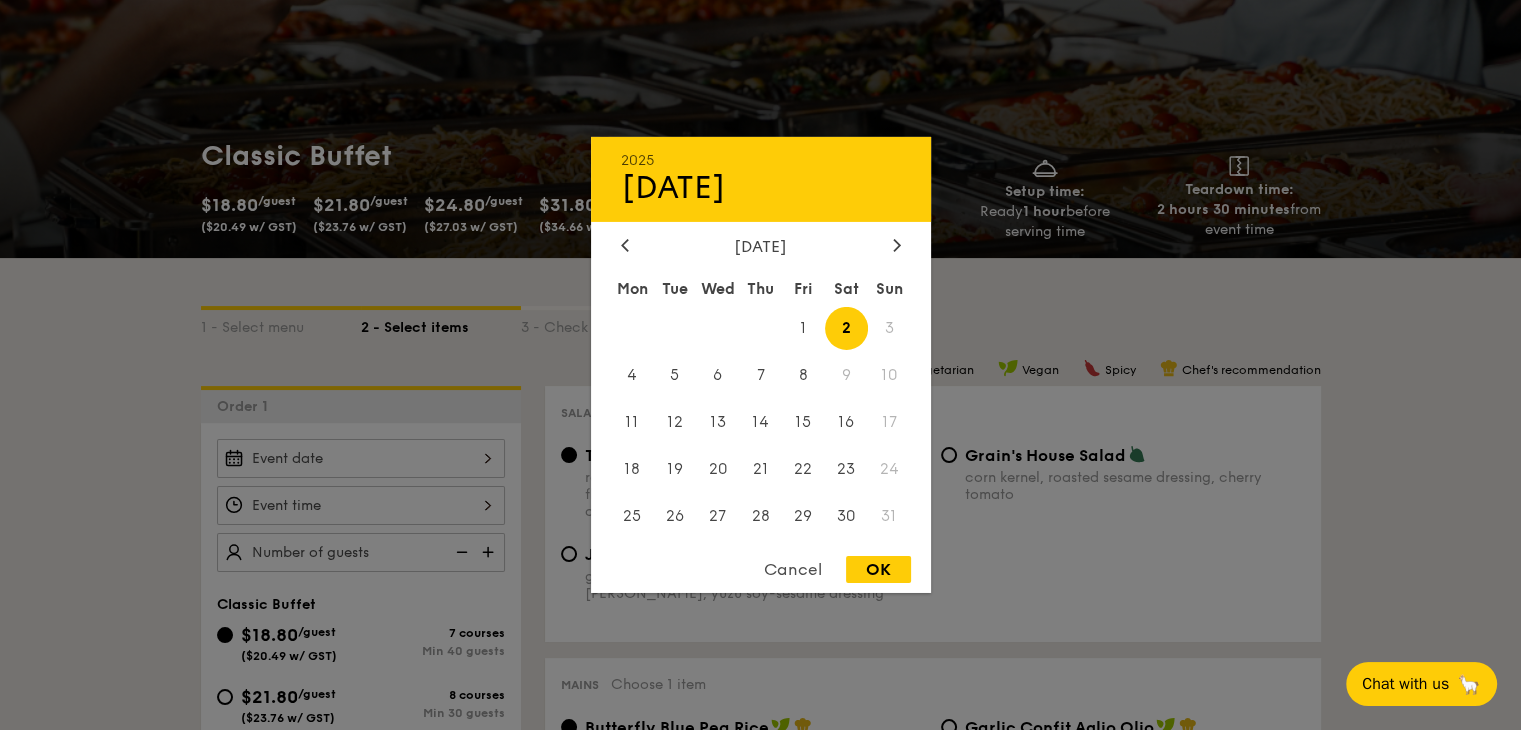 click on "OK" at bounding box center [878, 569] 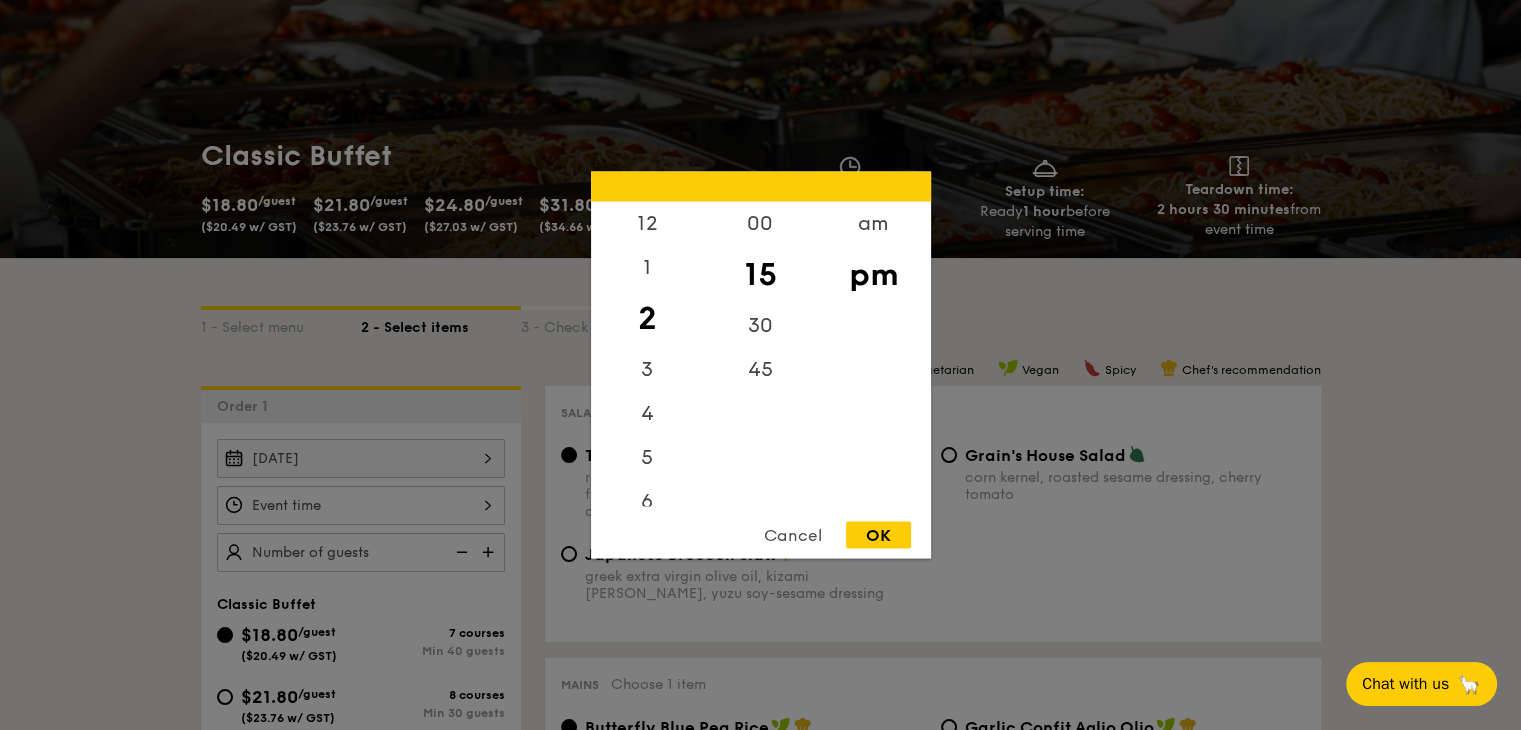 click on "12 1 2 3 4 5 6 7 8 9 10 11   00 15 30 45   am   pm   Cancel   OK" at bounding box center (361, 505) 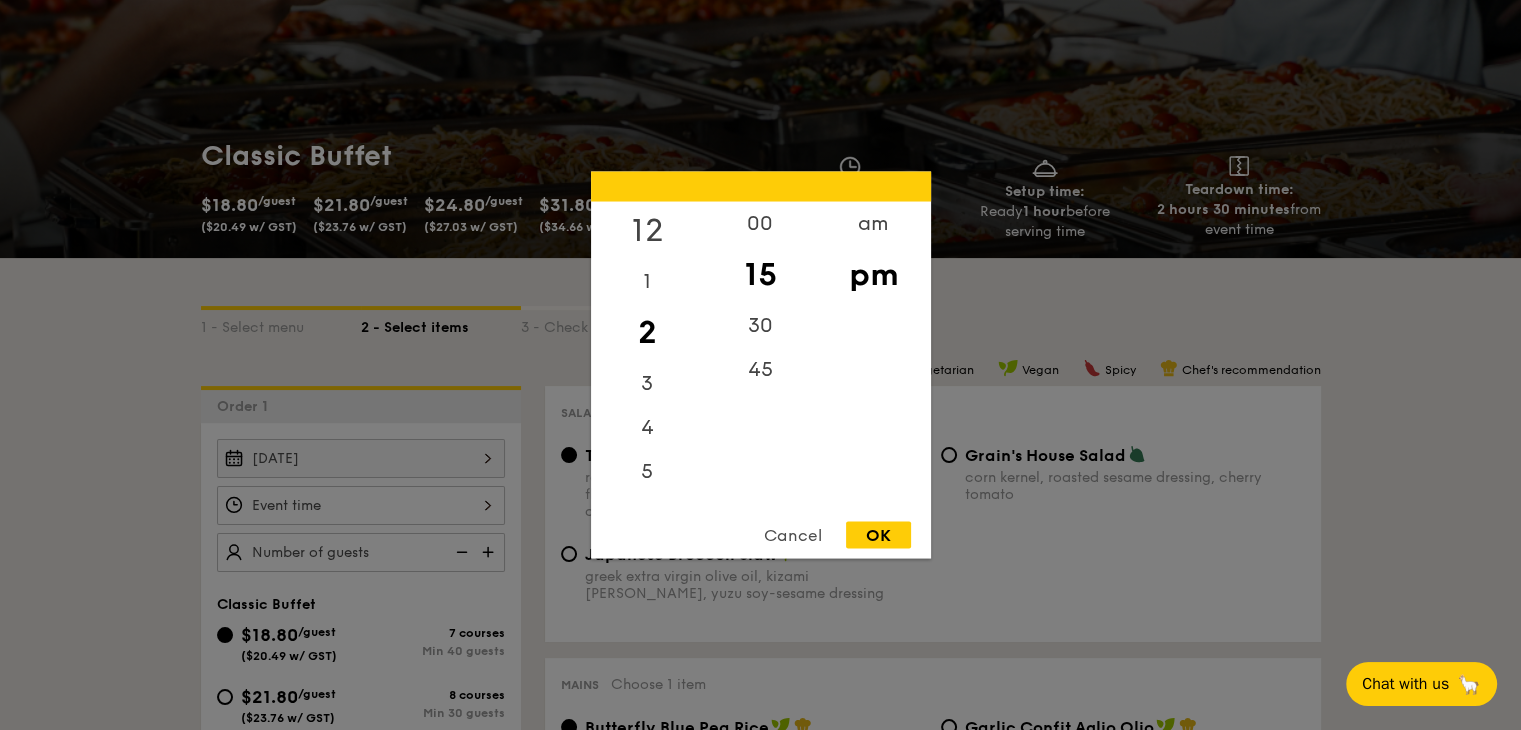 click on "12" at bounding box center [647, 231] 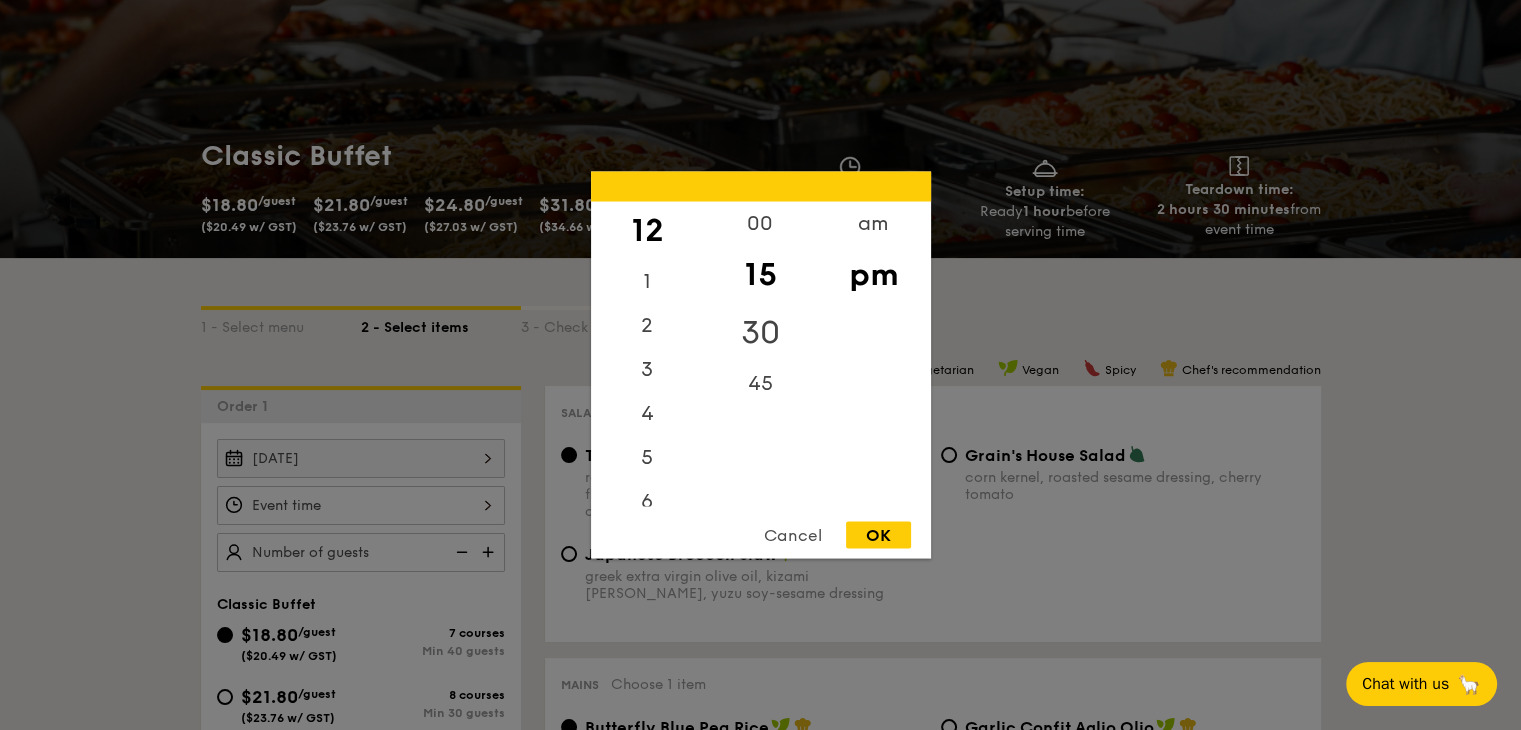 click on "30" at bounding box center (760, 333) 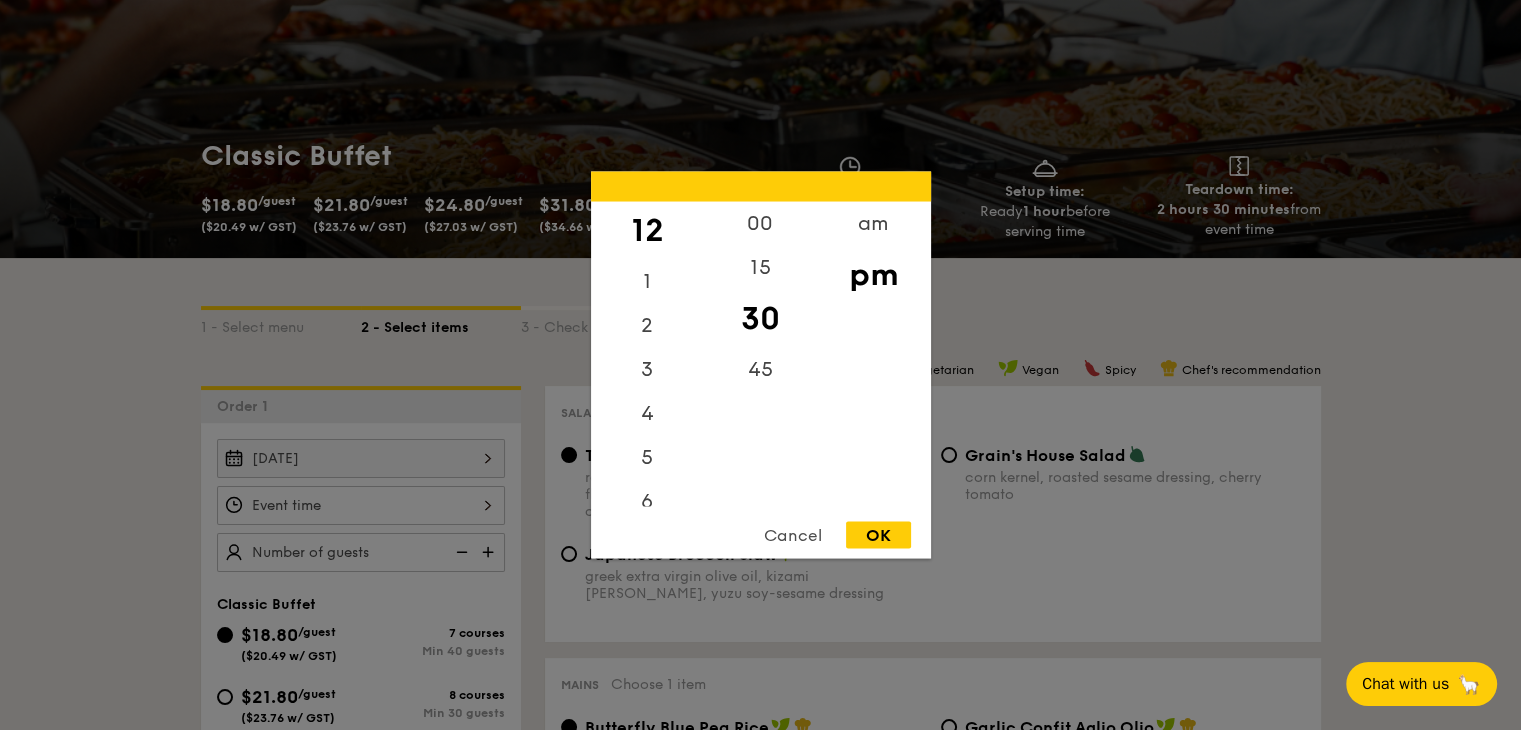 click on "OK" at bounding box center [878, 535] 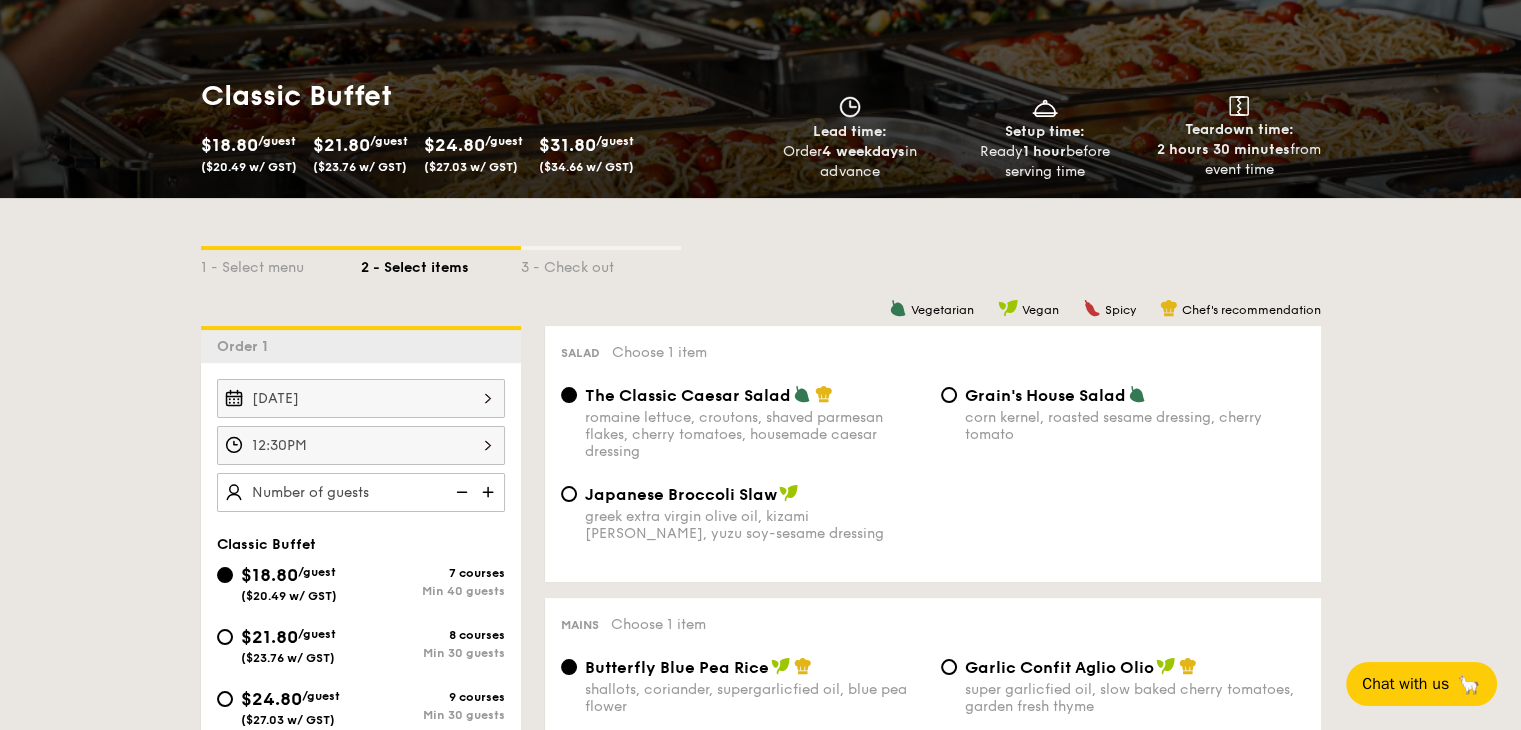scroll, scrollTop: 239, scrollLeft: 0, axis: vertical 